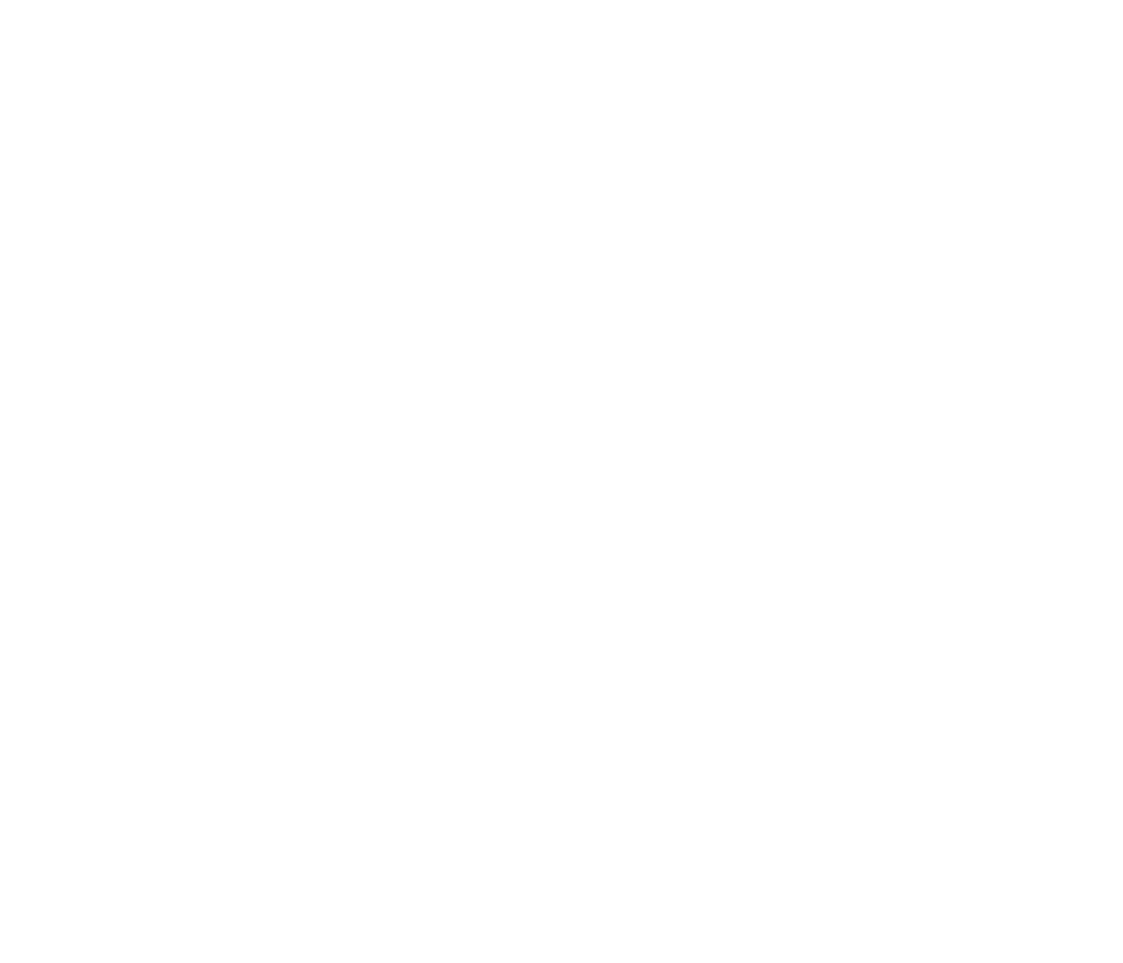 scroll, scrollTop: 0, scrollLeft: 0, axis: both 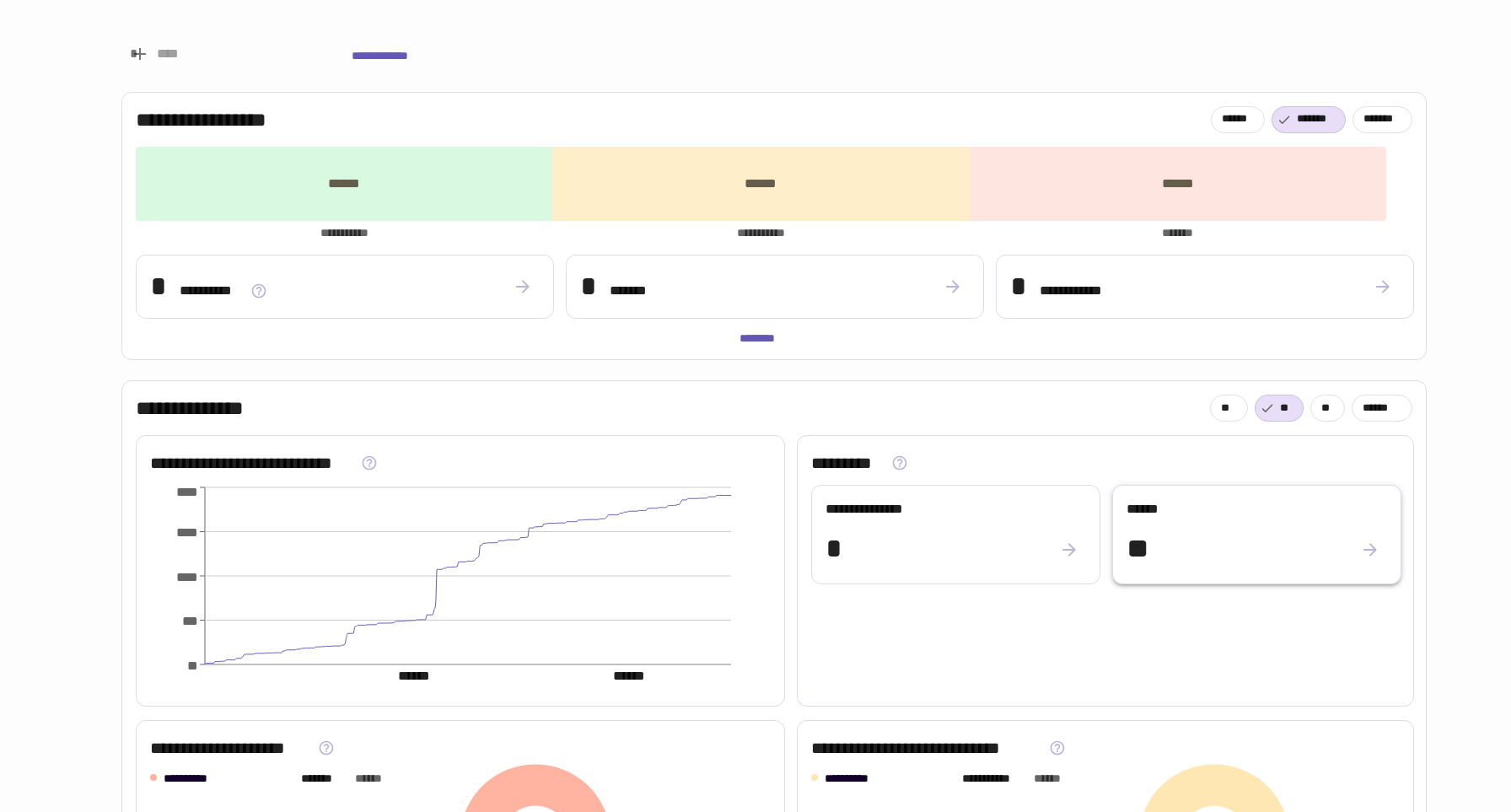 click on "****** **" at bounding box center [1256, 533] 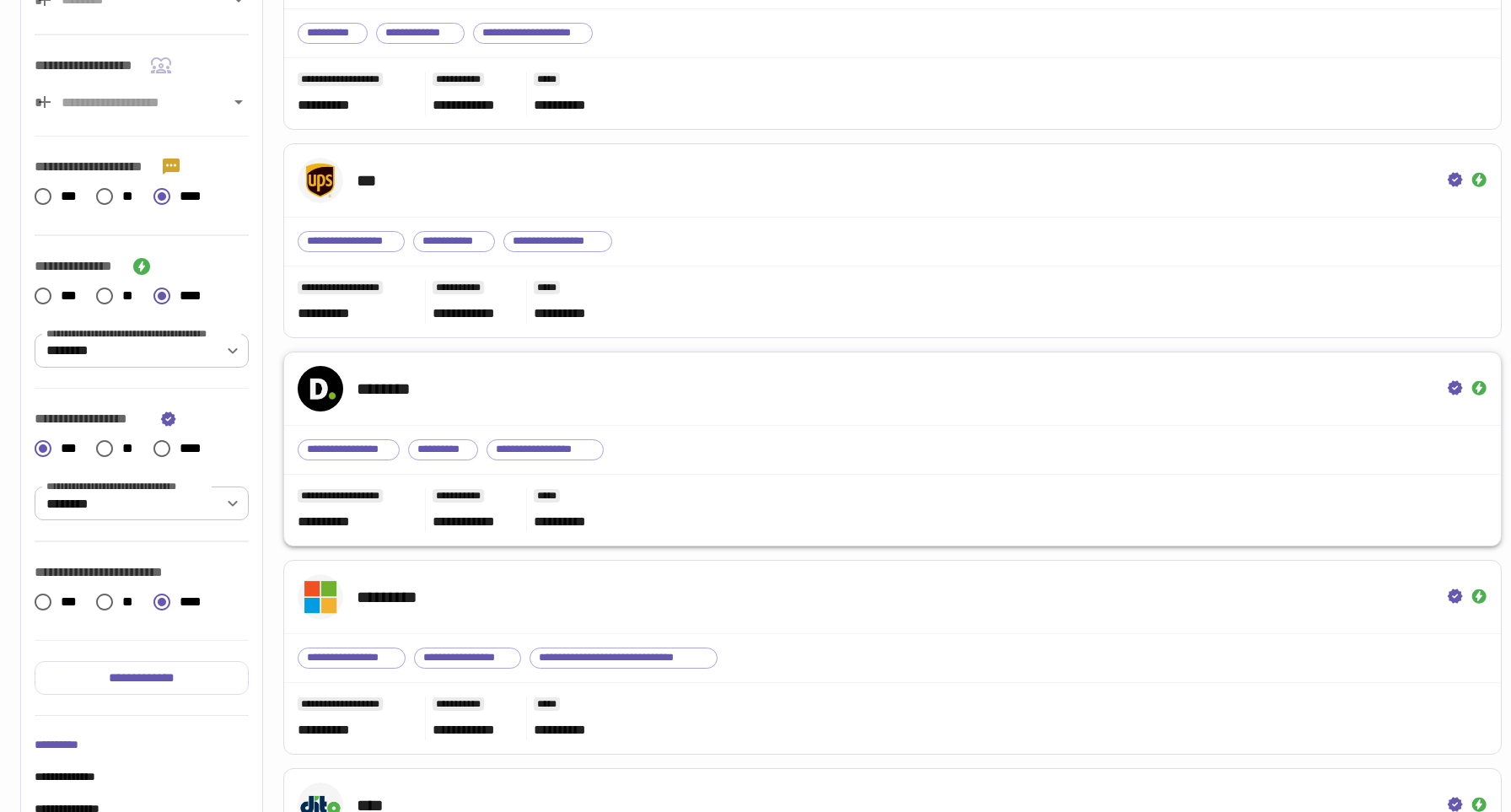 scroll, scrollTop: 190, scrollLeft: 0, axis: vertical 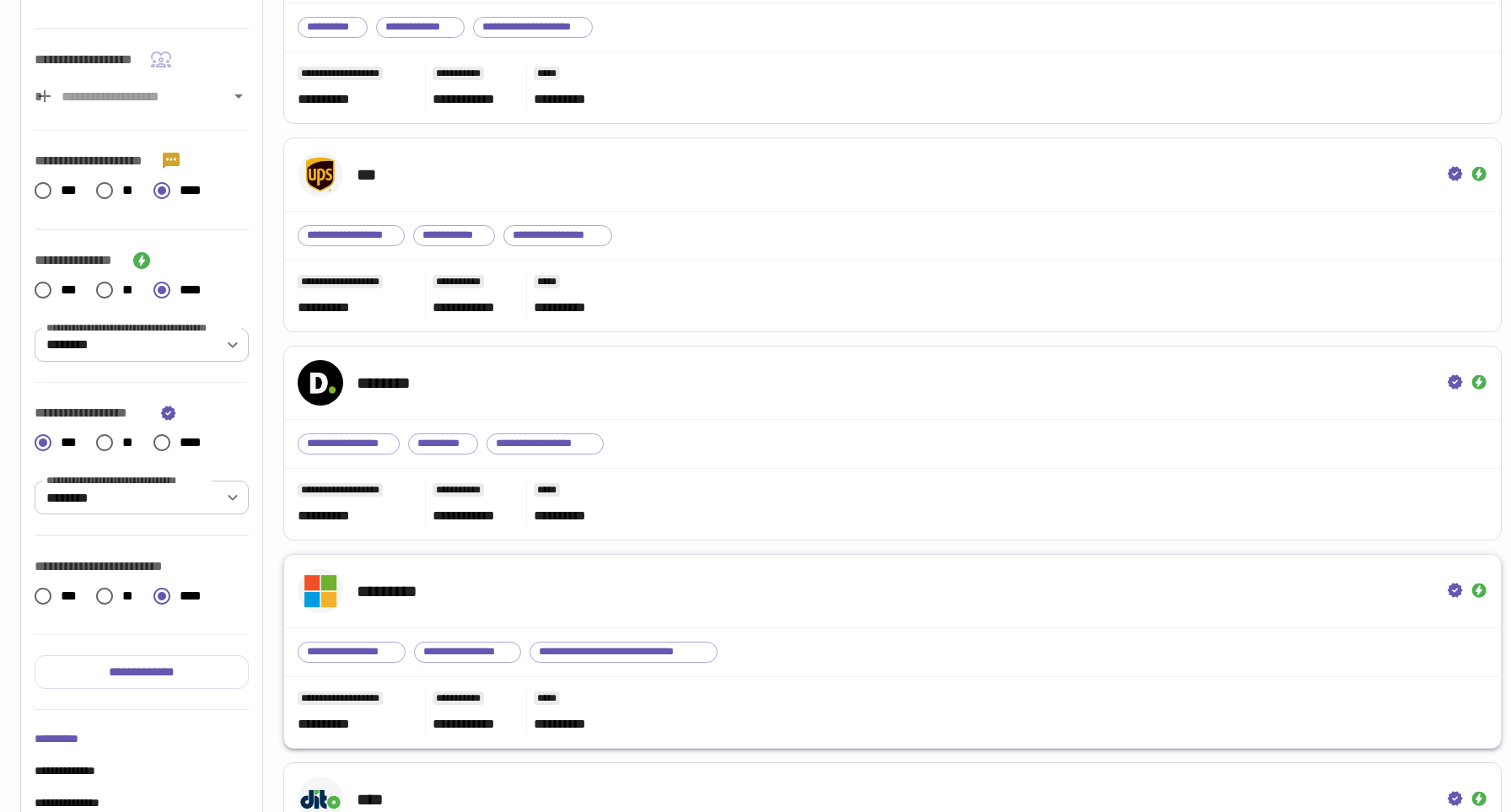 click on "*********" at bounding box center [892, 591] 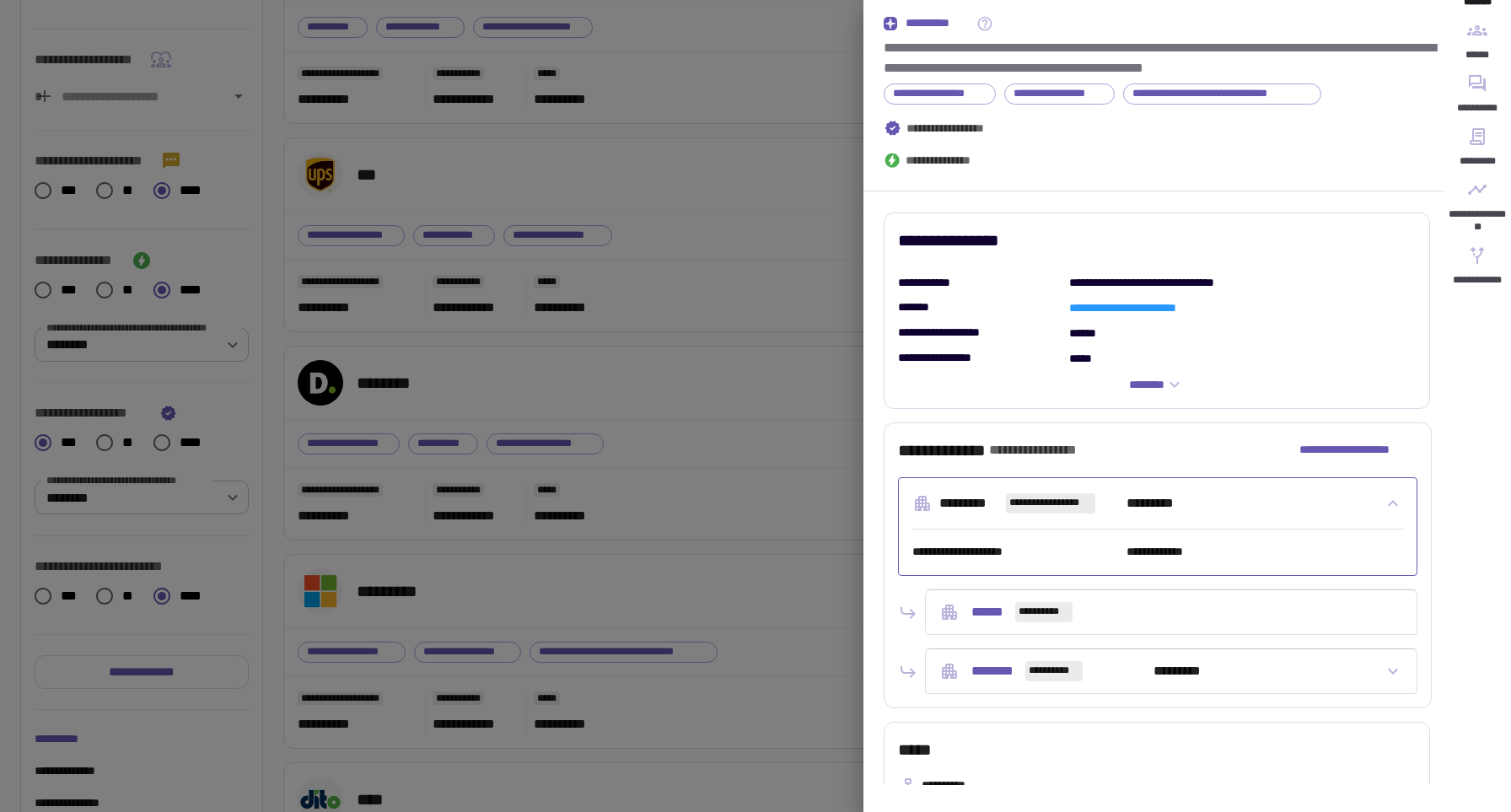 scroll, scrollTop: 109, scrollLeft: 0, axis: vertical 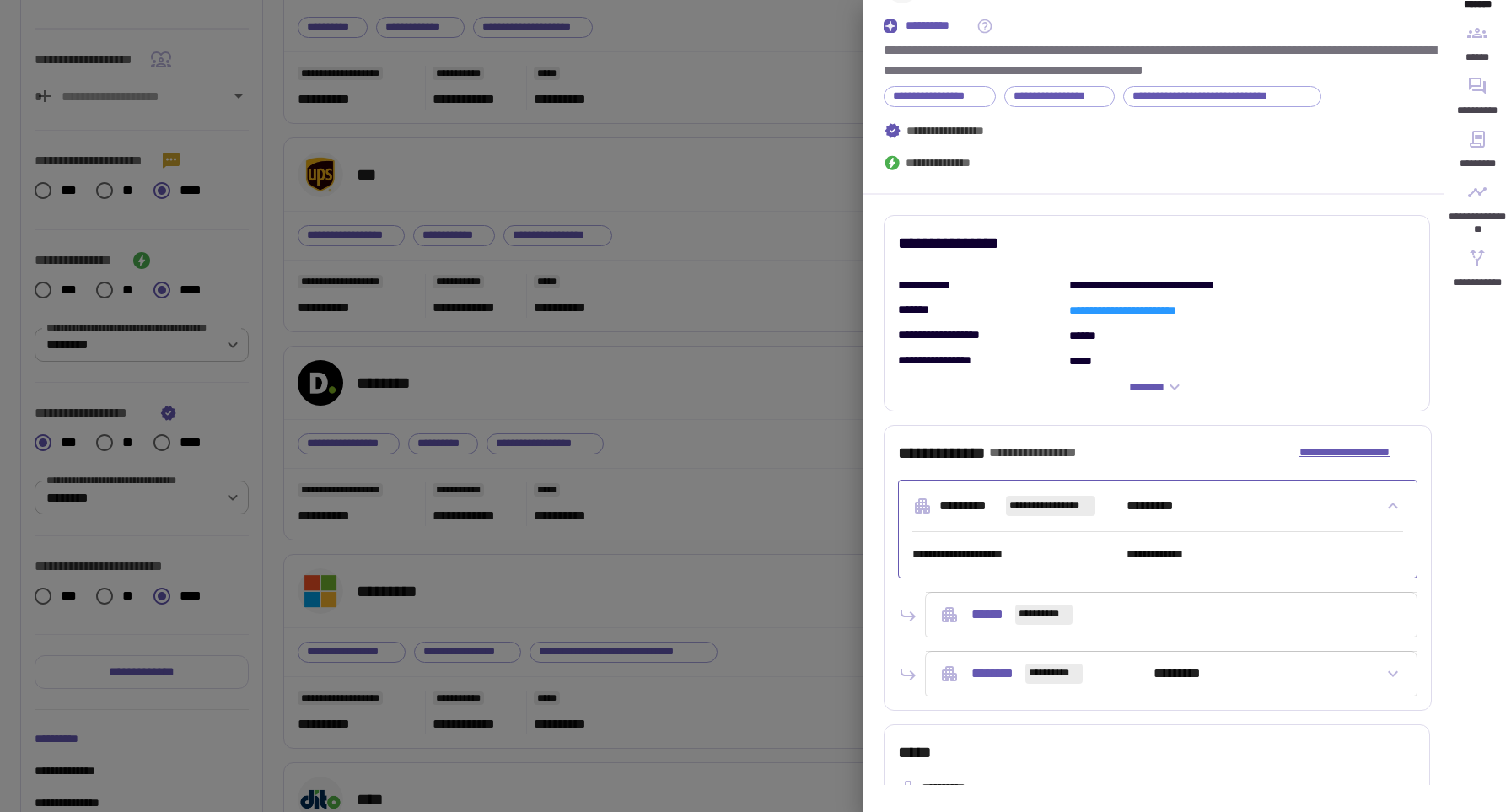 click on "**********" at bounding box center (1358, 453) 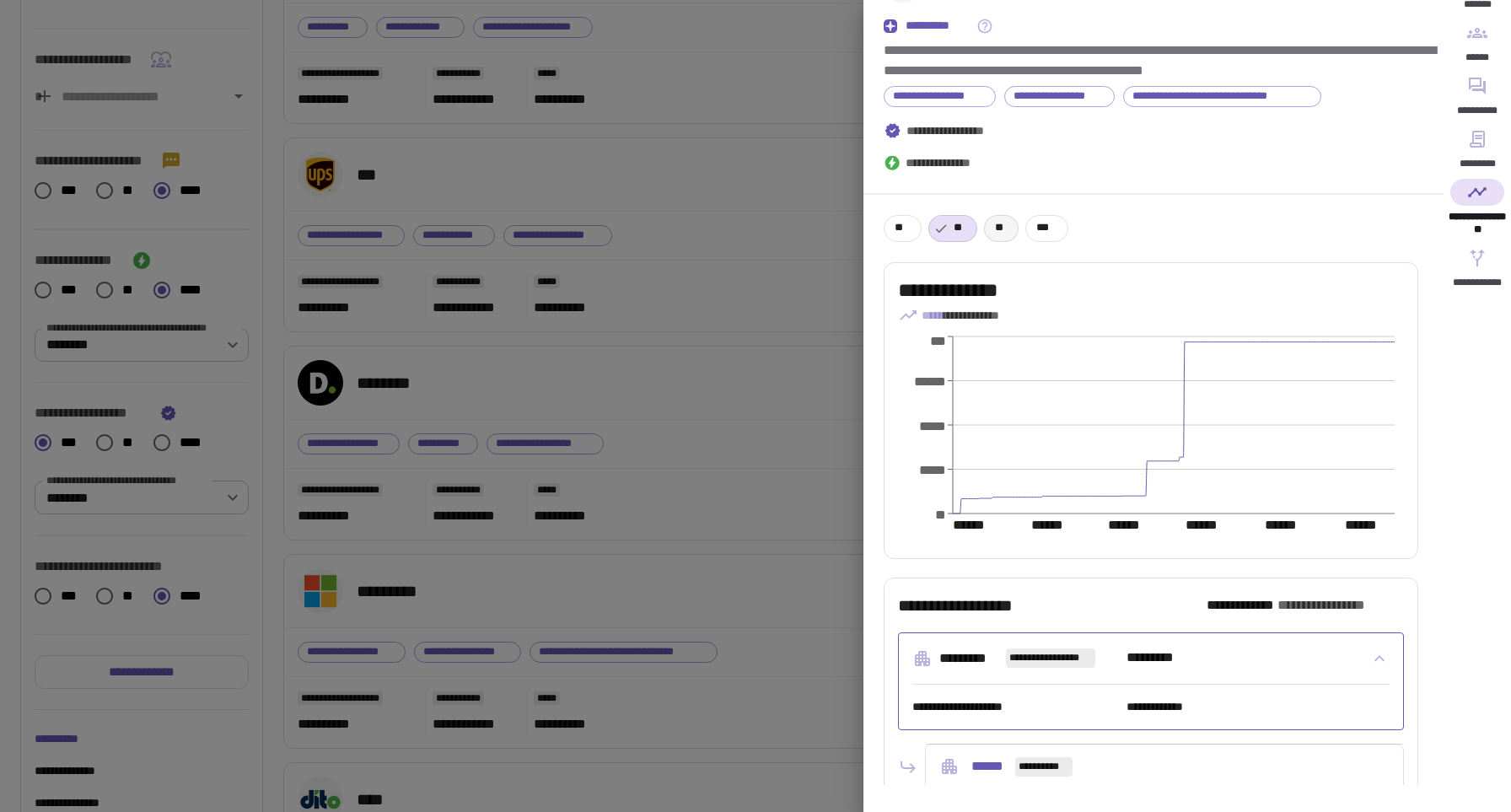 click on "**" at bounding box center (1001, 228) 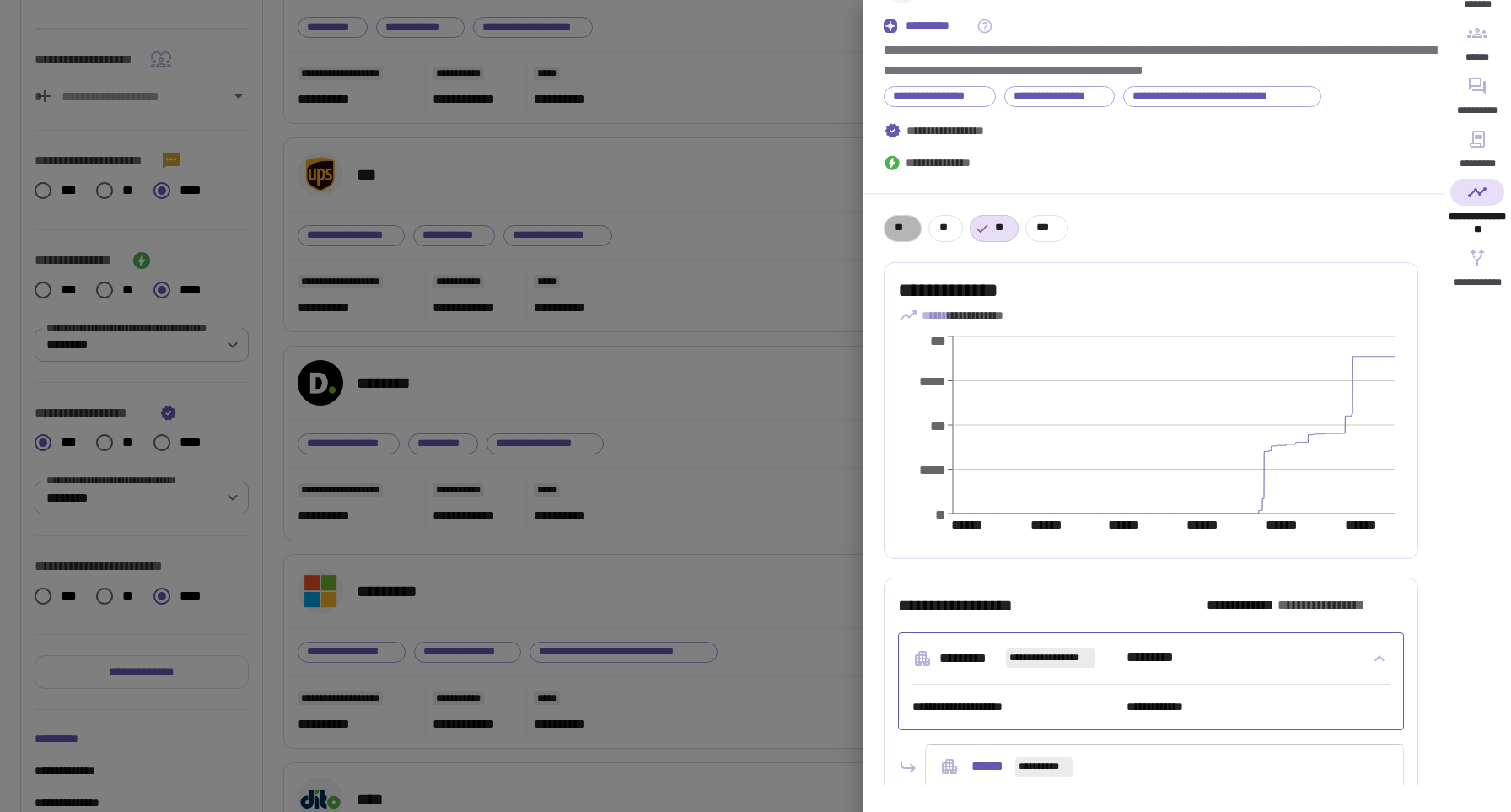 click on "**" at bounding box center (902, 228) 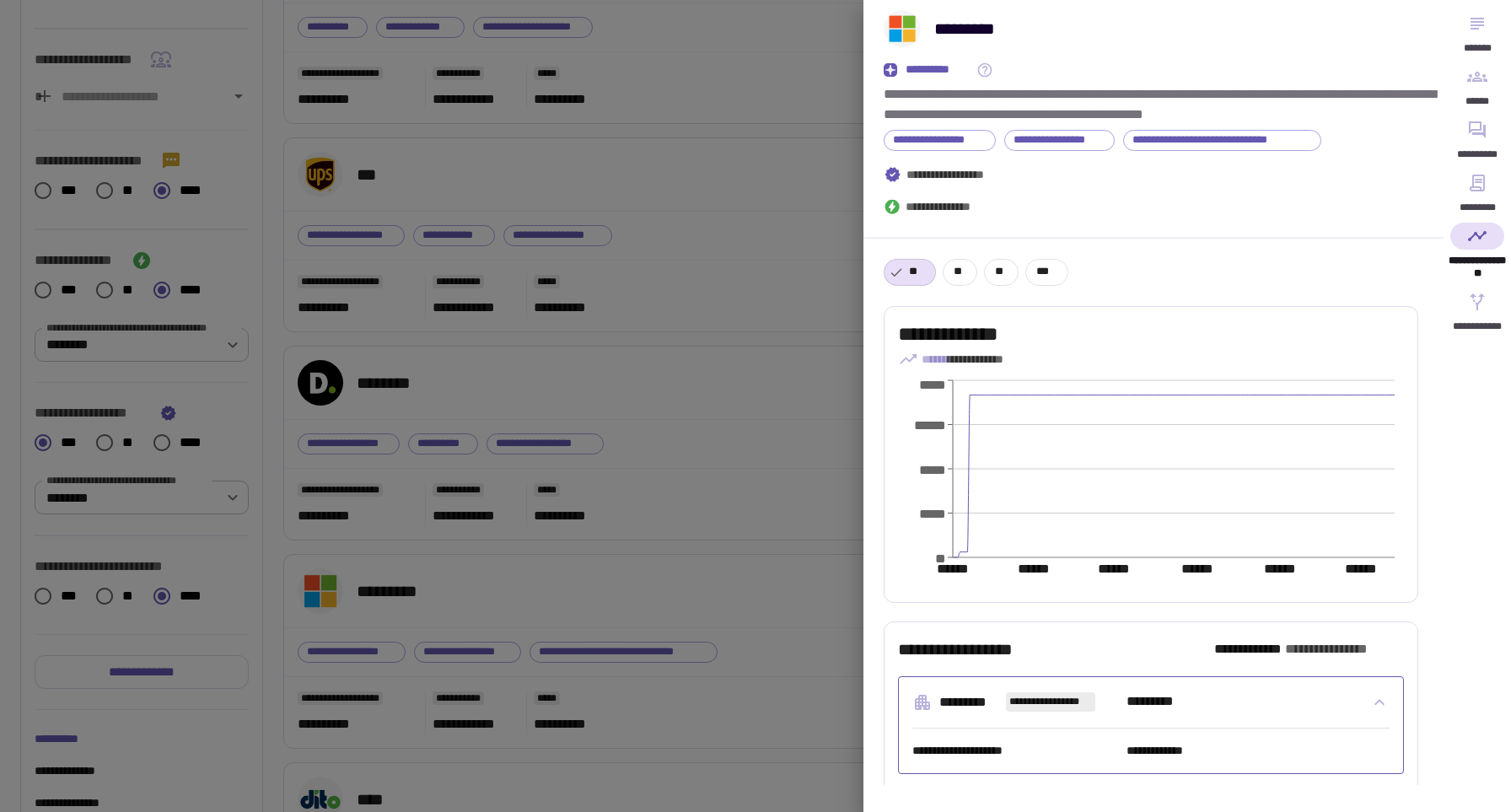 scroll, scrollTop: 0, scrollLeft: 0, axis: both 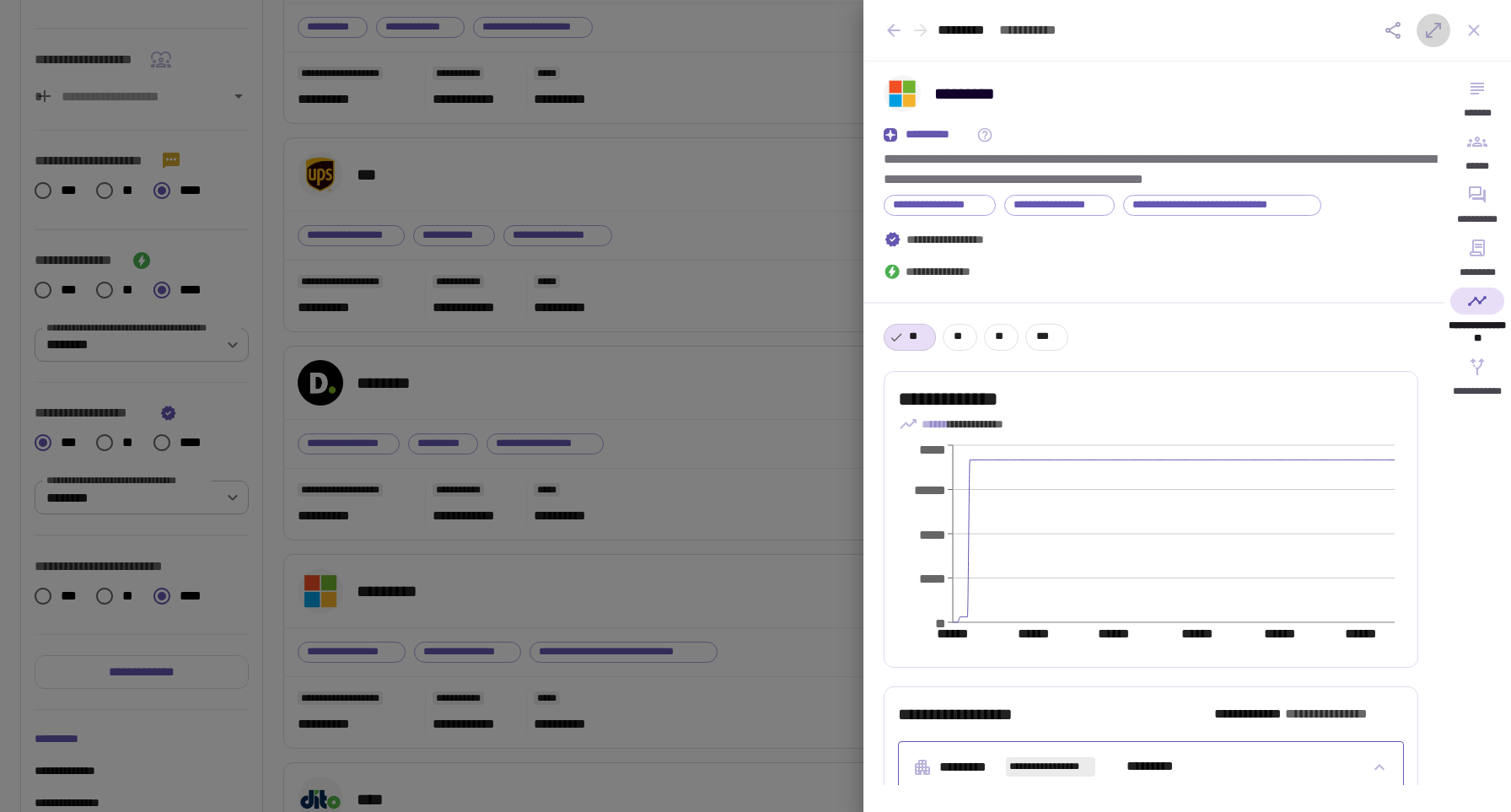 click 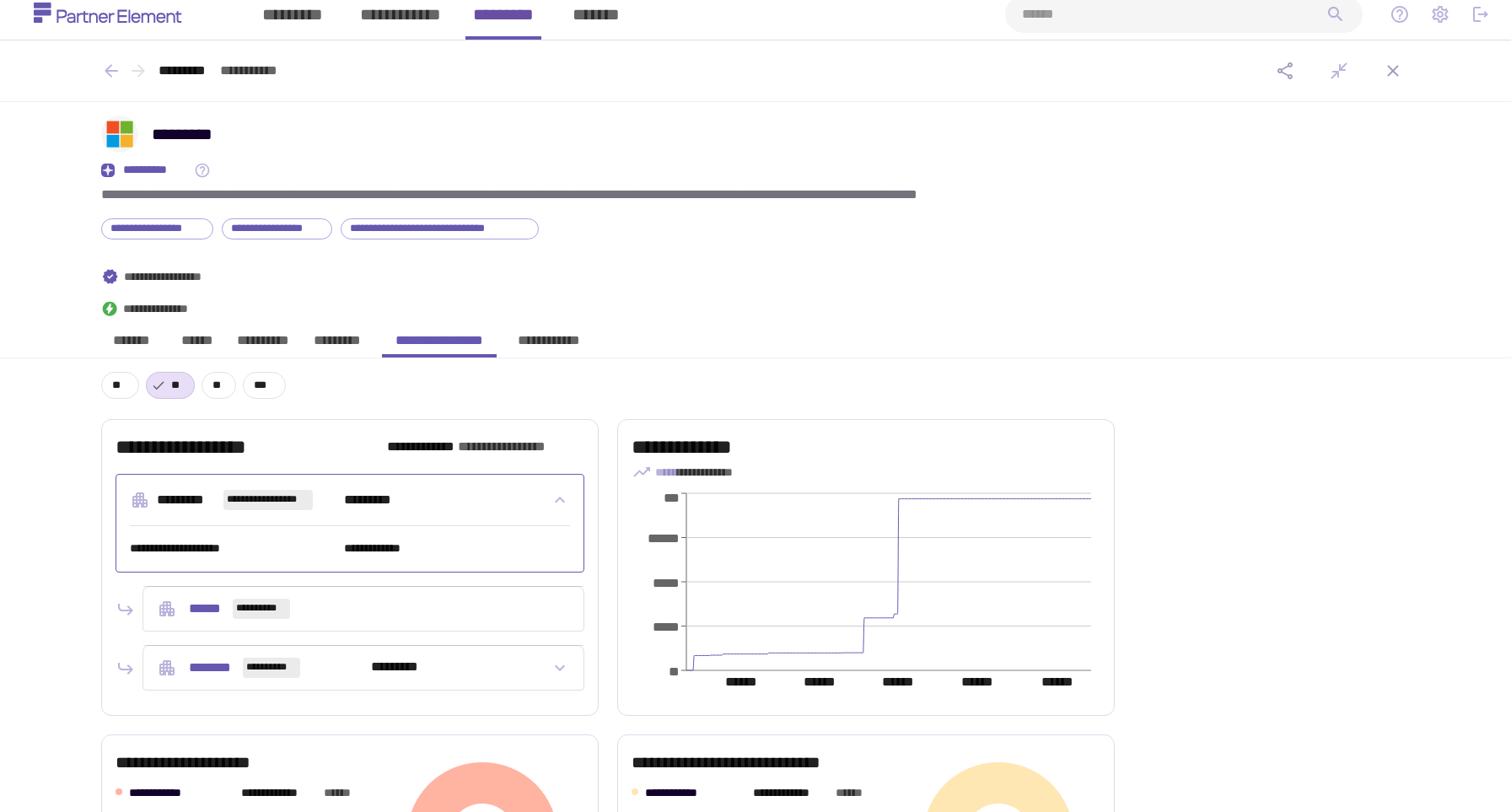 scroll, scrollTop: 10, scrollLeft: 0, axis: vertical 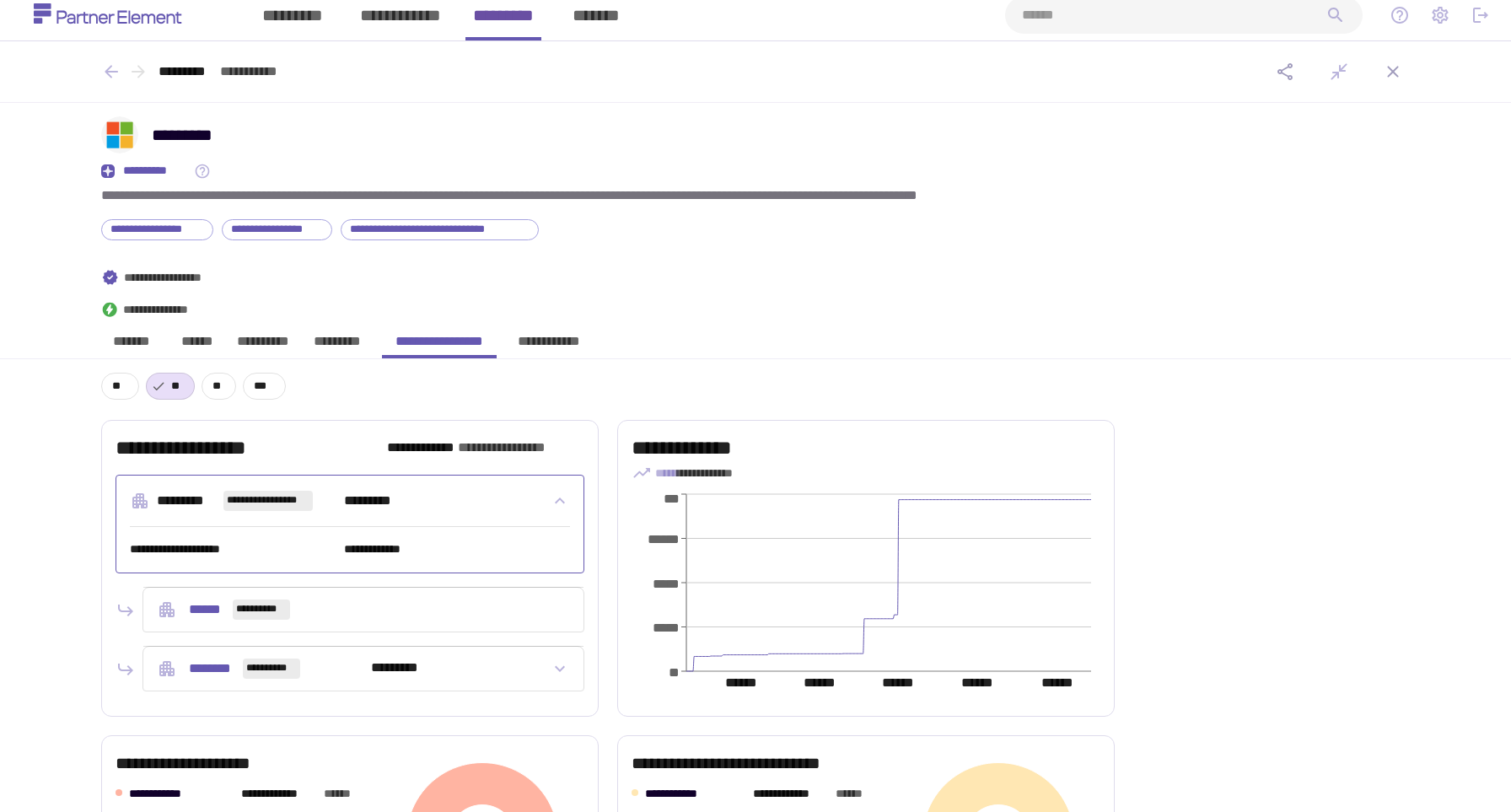 click on "*********" at bounding box center (337, 346) 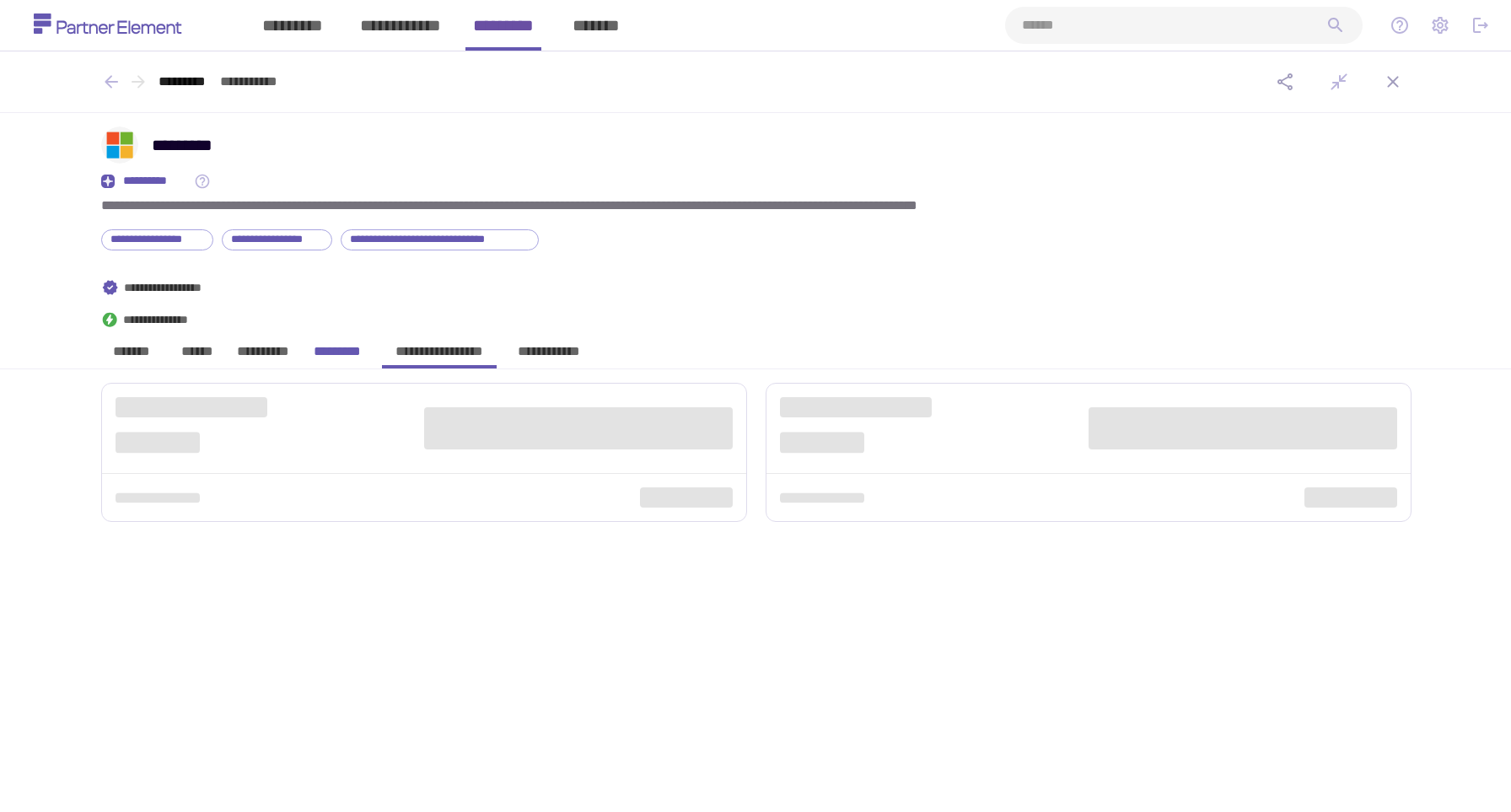 scroll, scrollTop: 0, scrollLeft: 0, axis: both 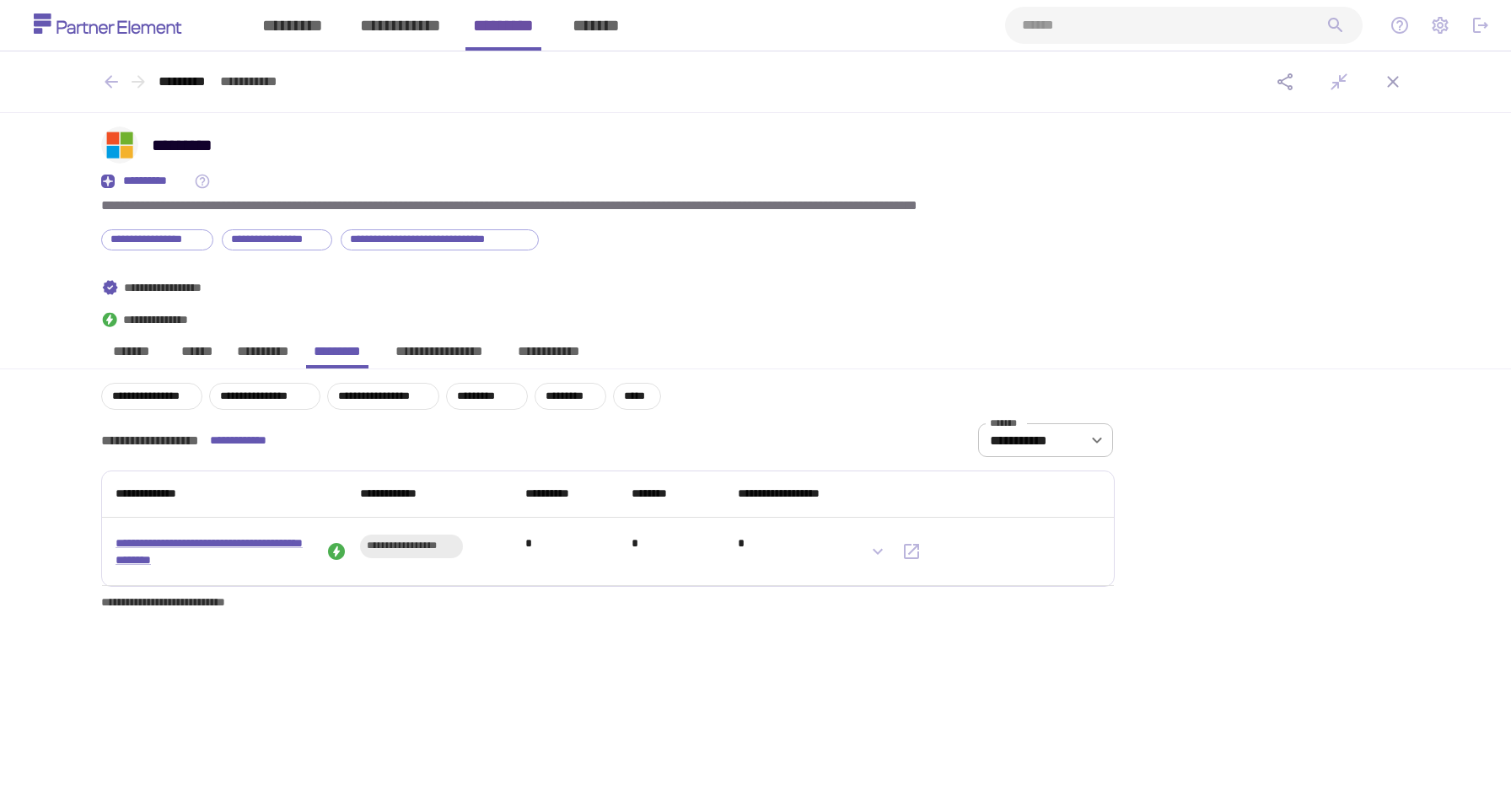 click 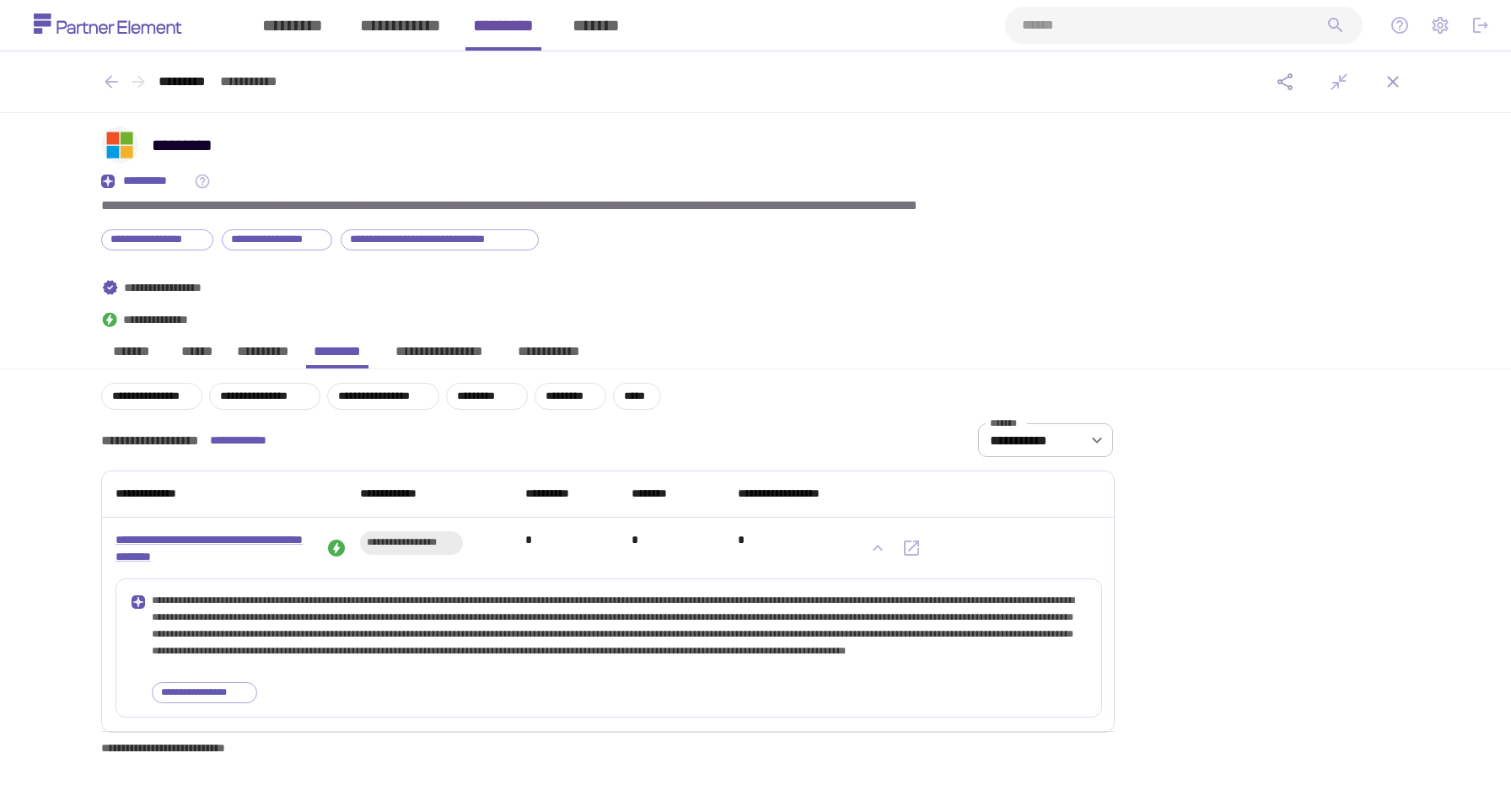 click on "**********" at bounding box center (756, 304) 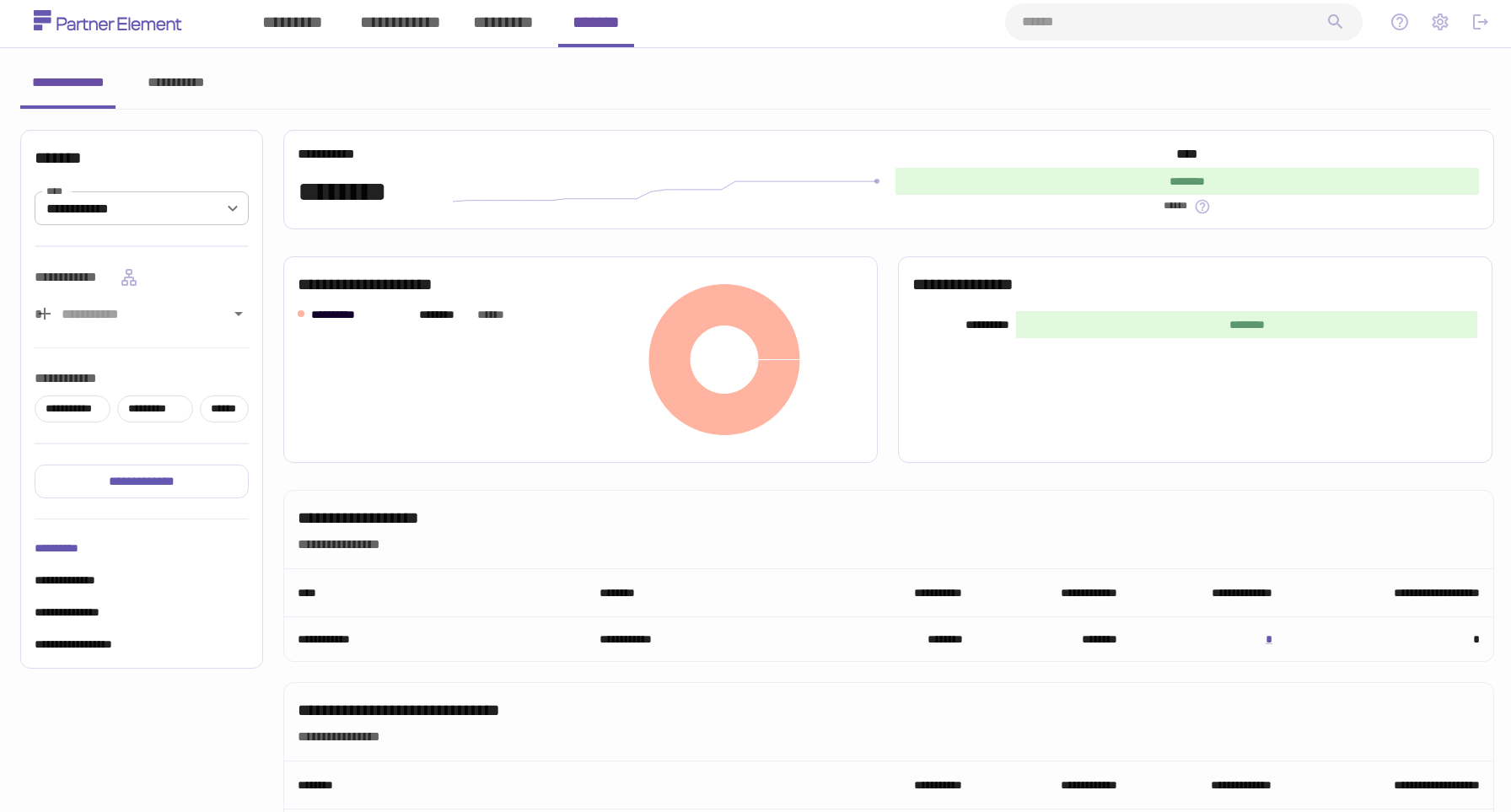 scroll, scrollTop: 0, scrollLeft: 0, axis: both 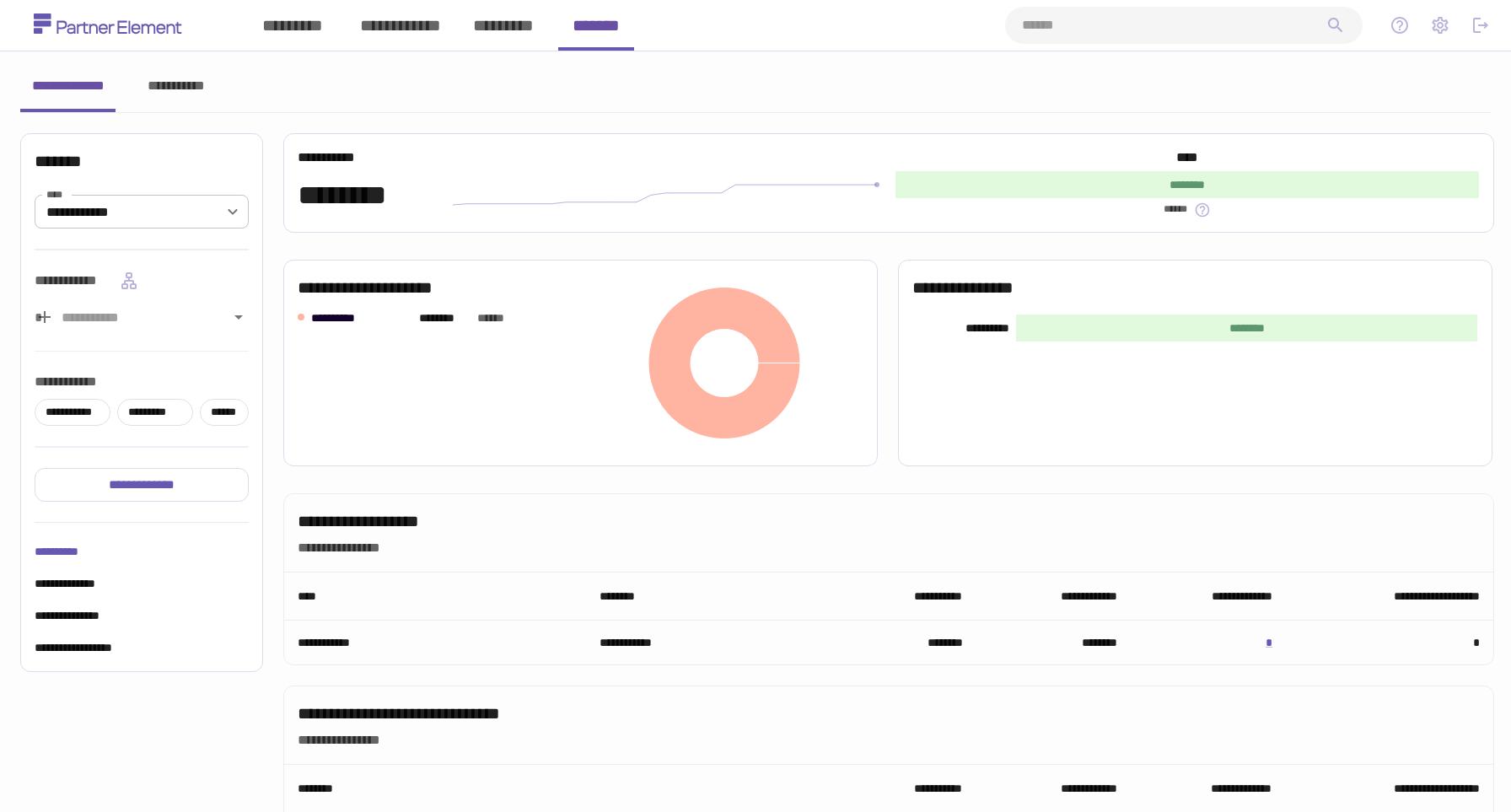 click on "**********" at bounding box center (175, 86) 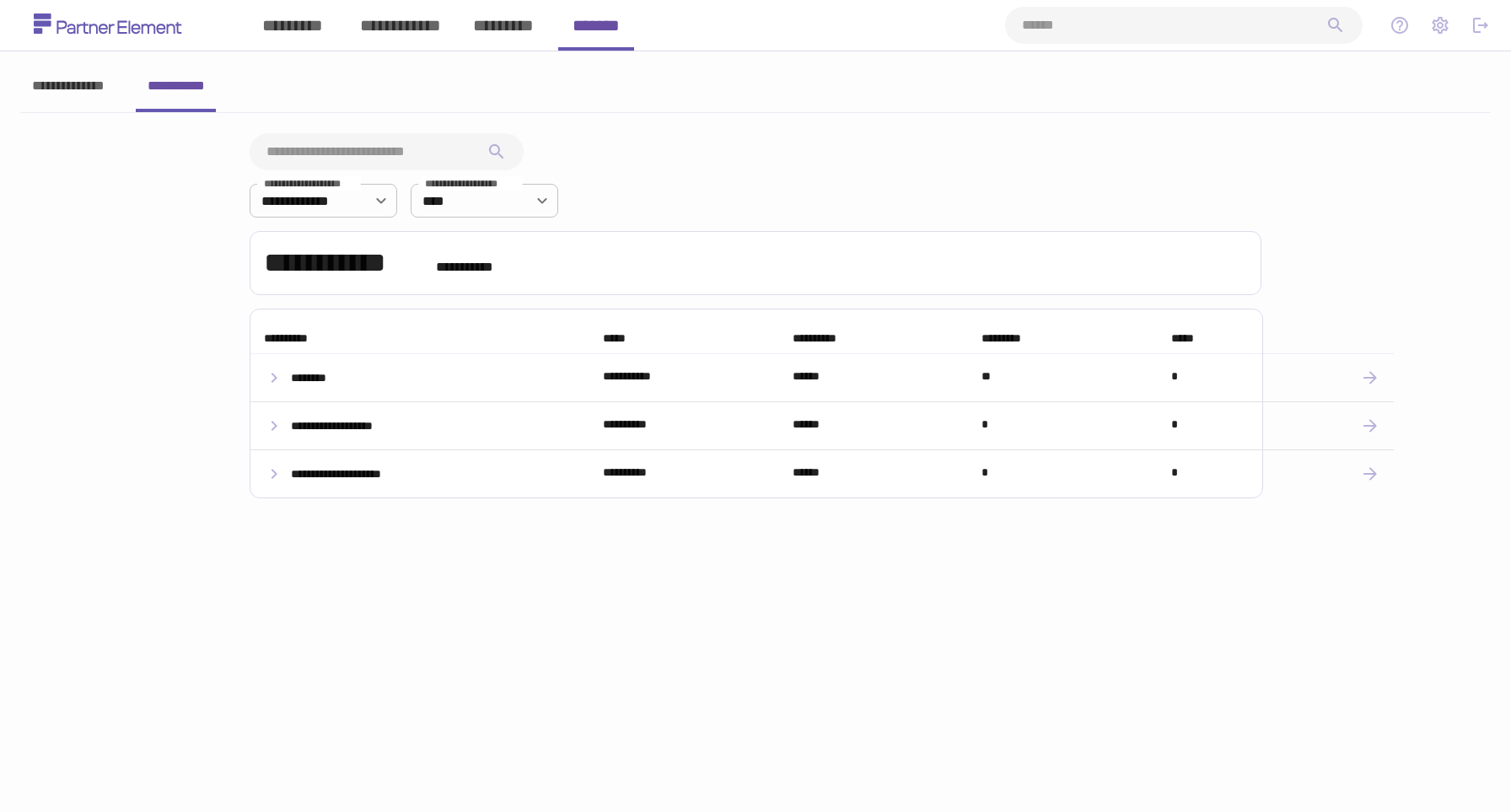 click 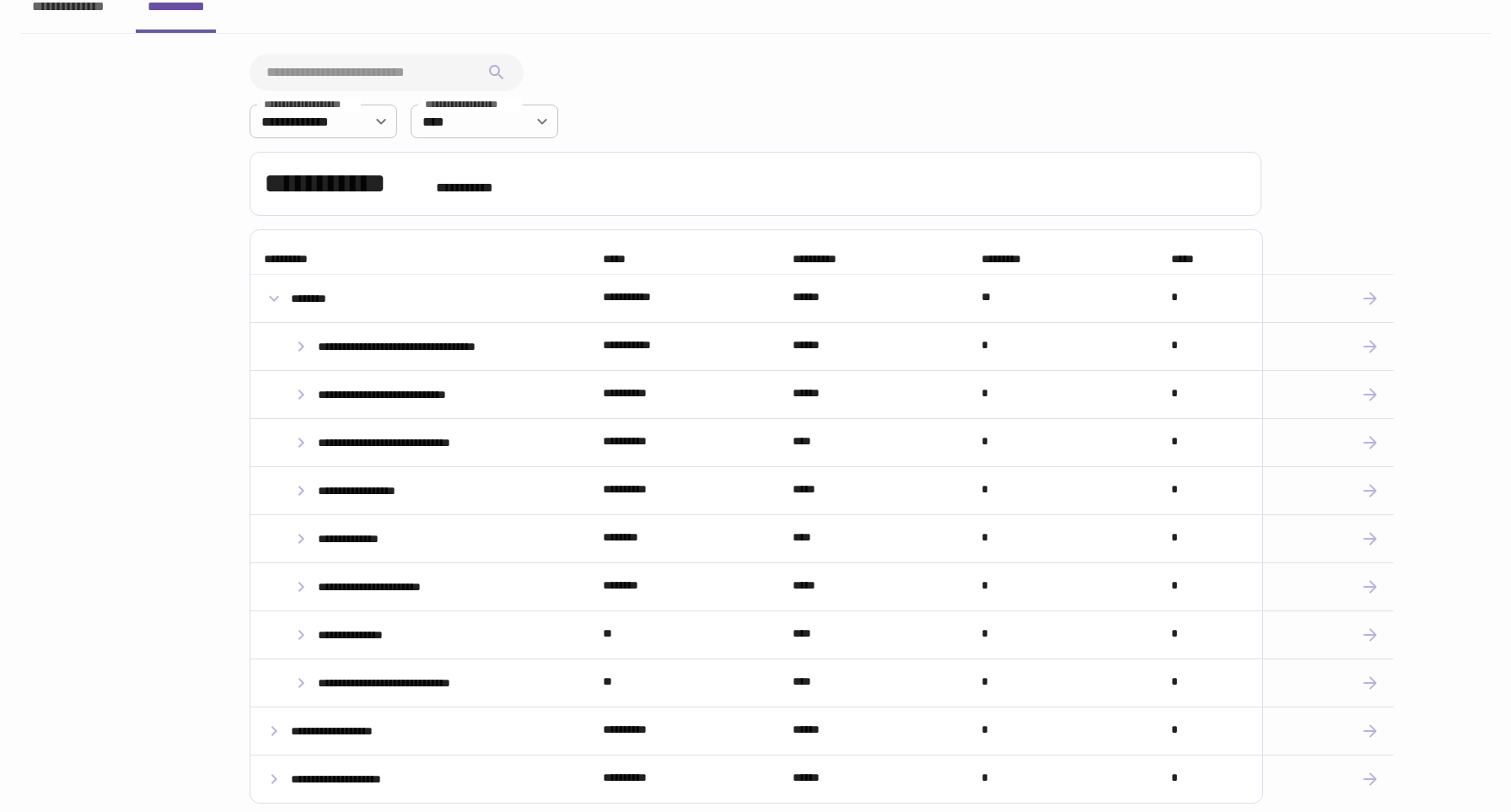scroll, scrollTop: 83, scrollLeft: 0, axis: vertical 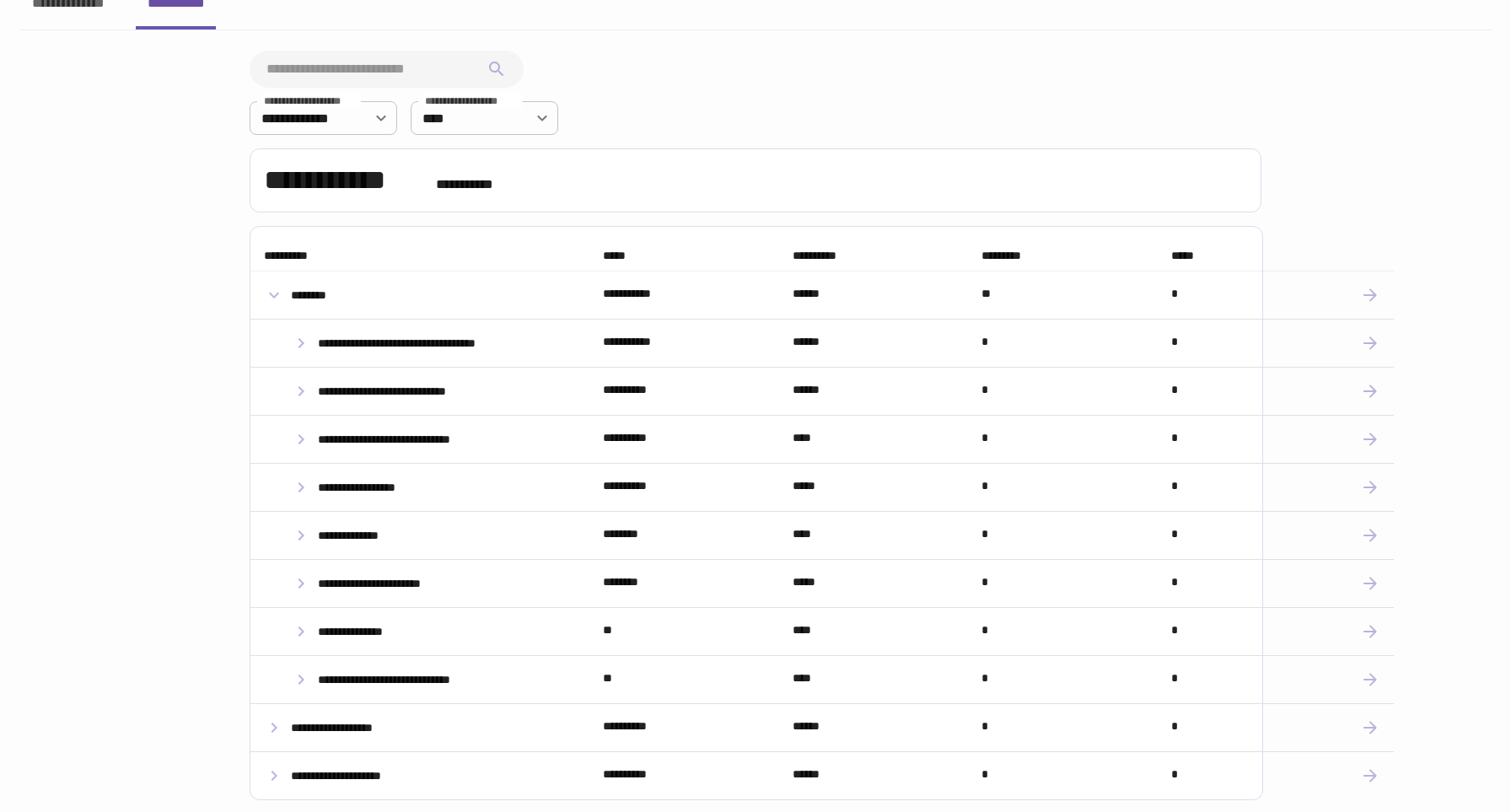 click 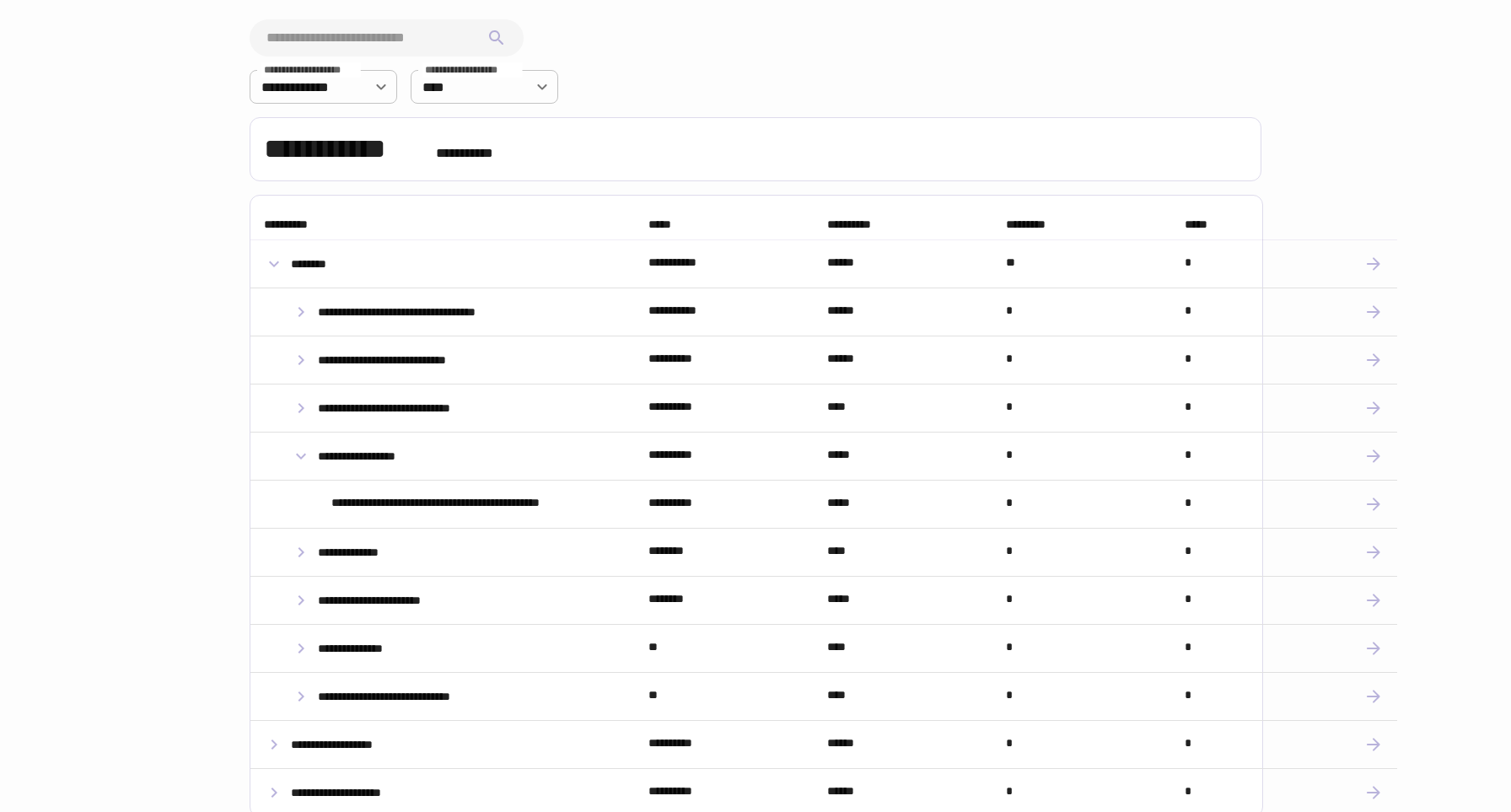scroll, scrollTop: 115, scrollLeft: 0, axis: vertical 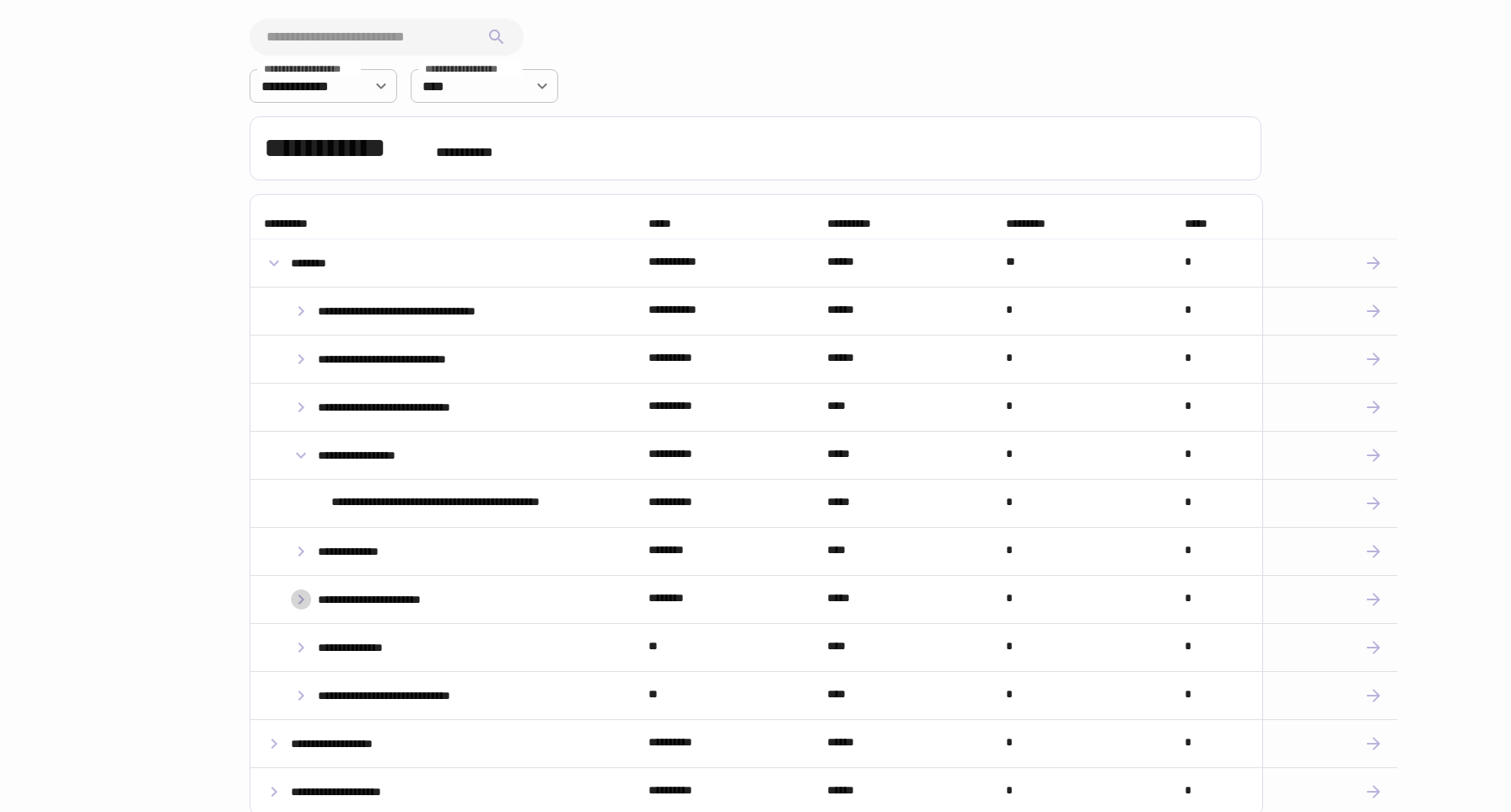click 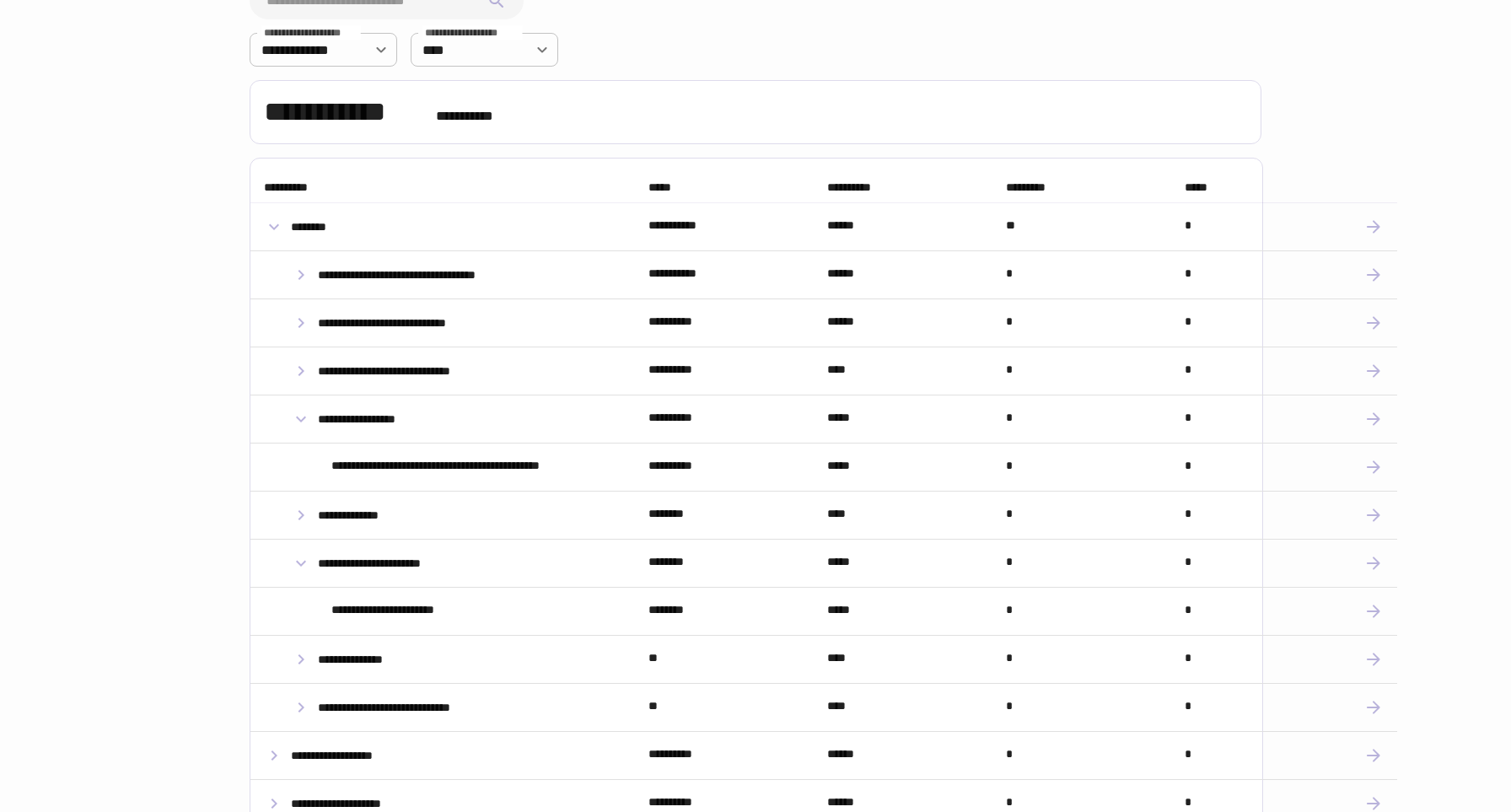 scroll, scrollTop: 152, scrollLeft: 0, axis: vertical 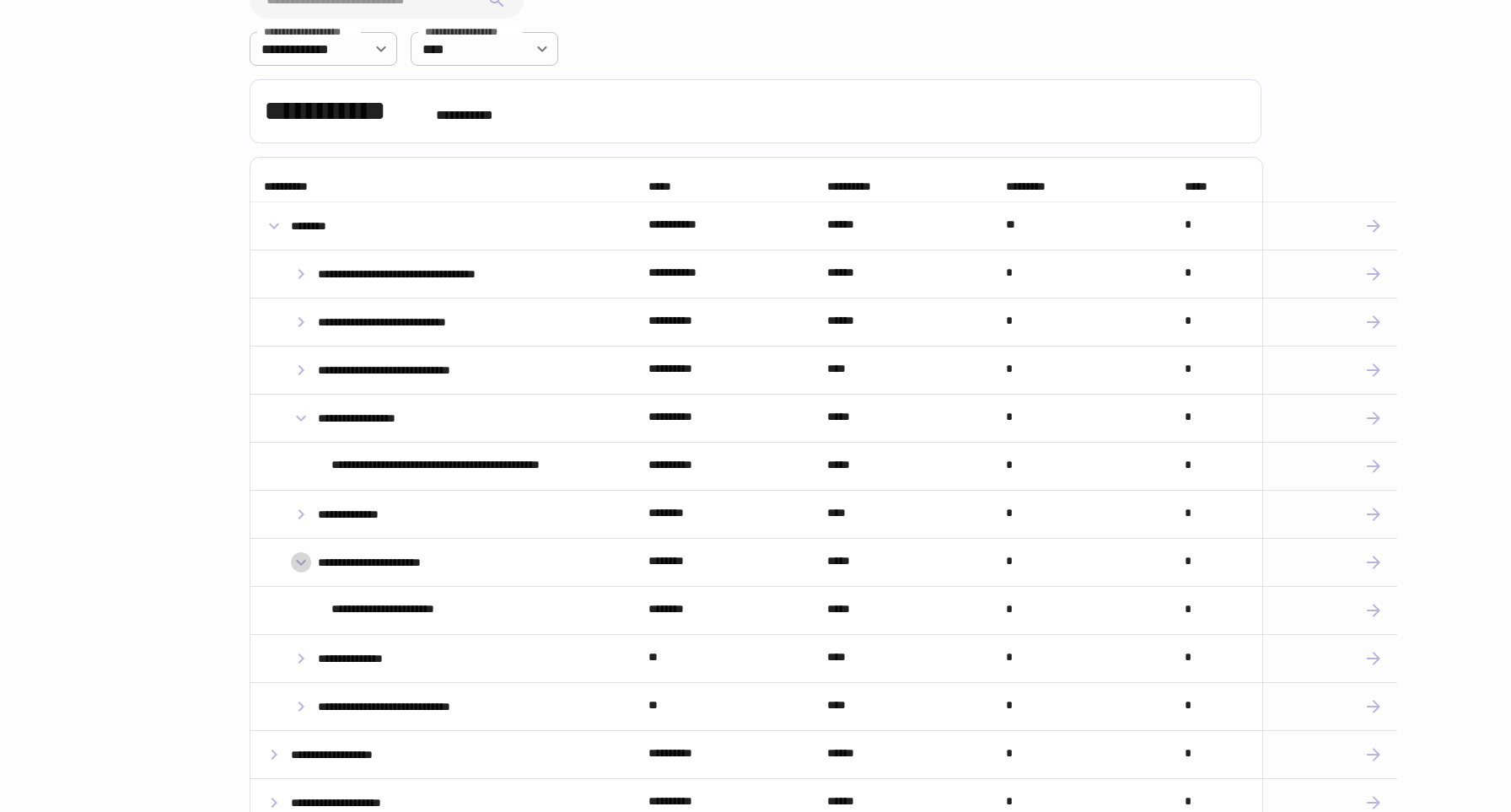 click 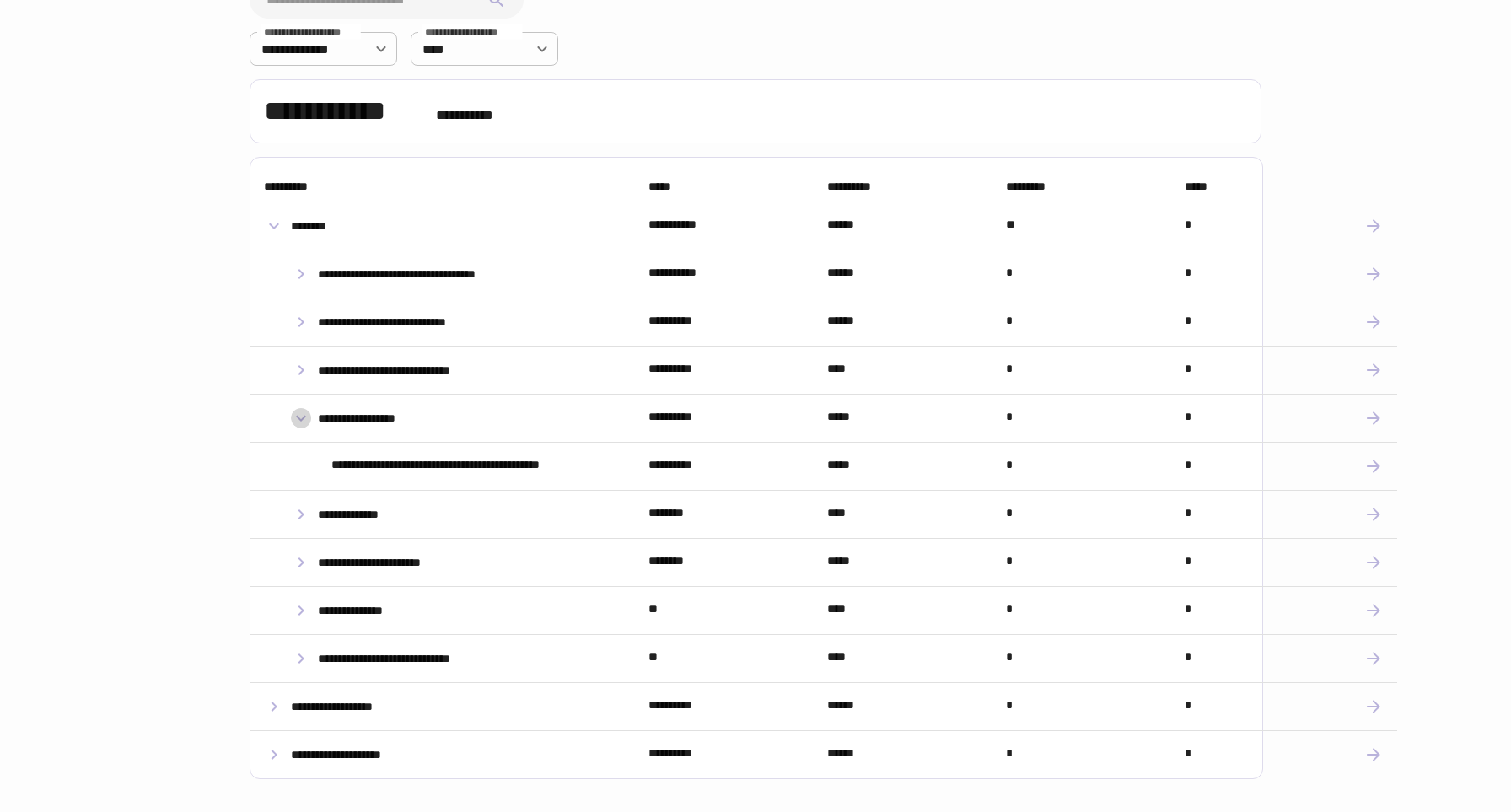 click 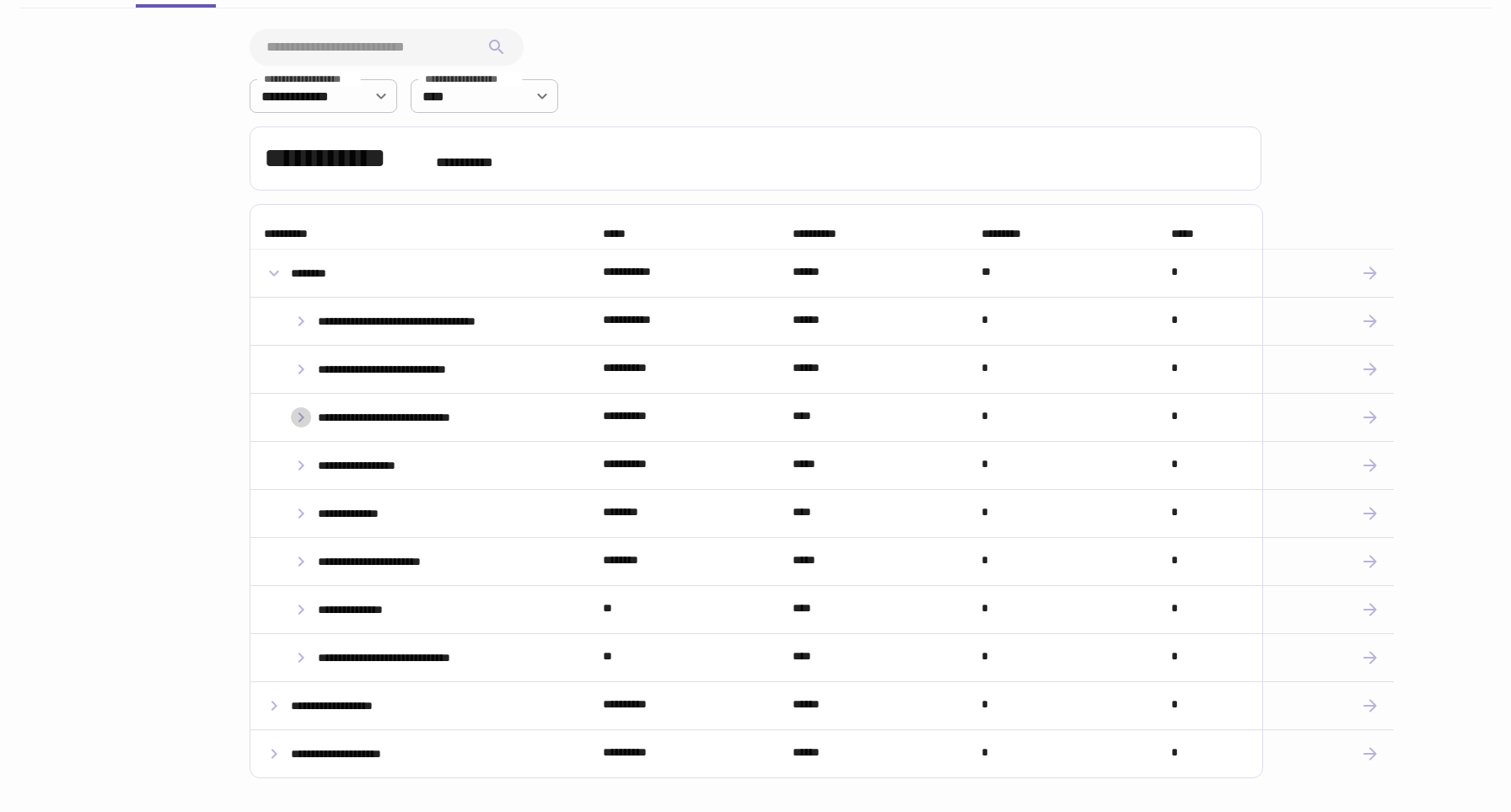 click 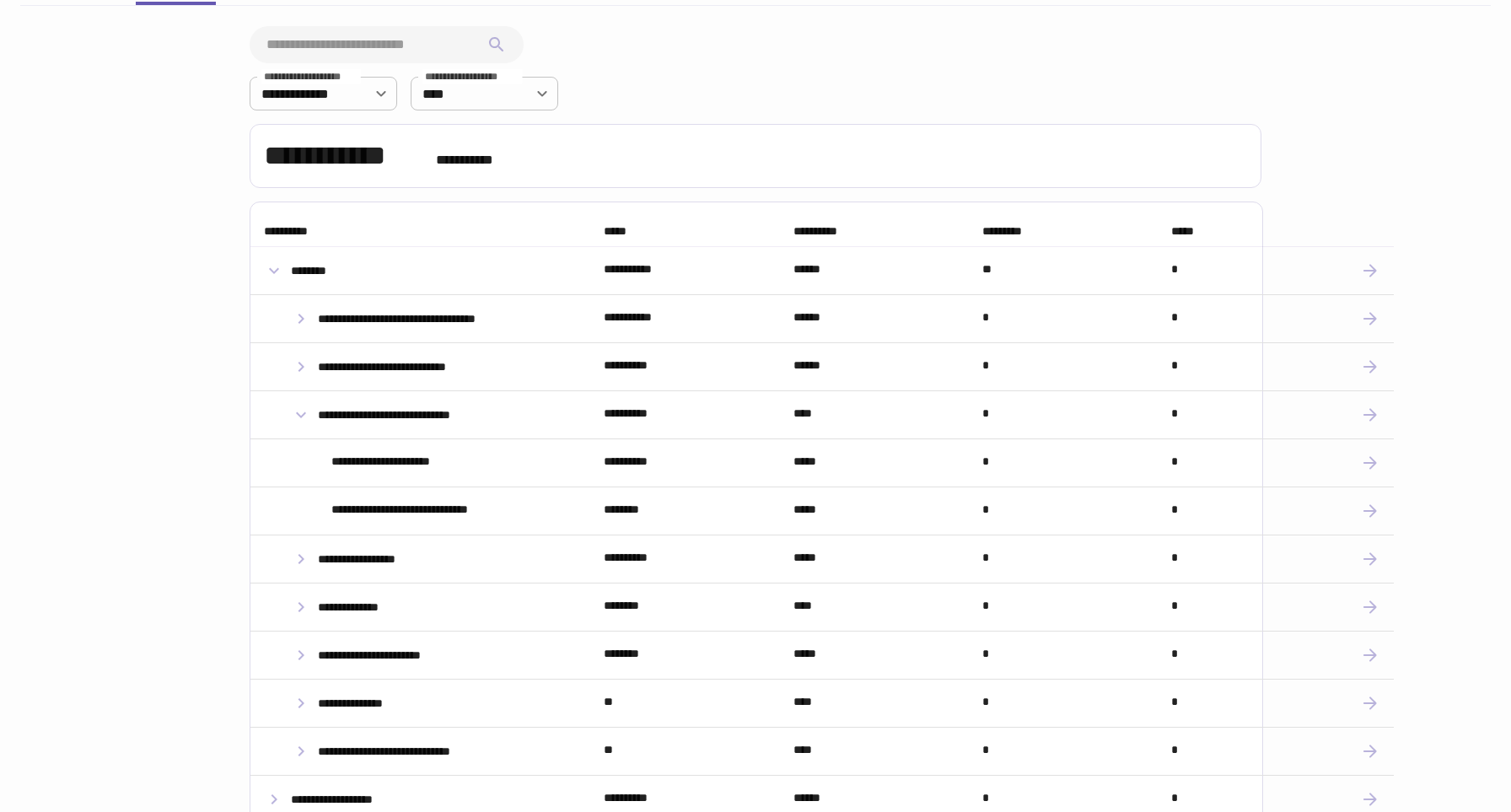 click 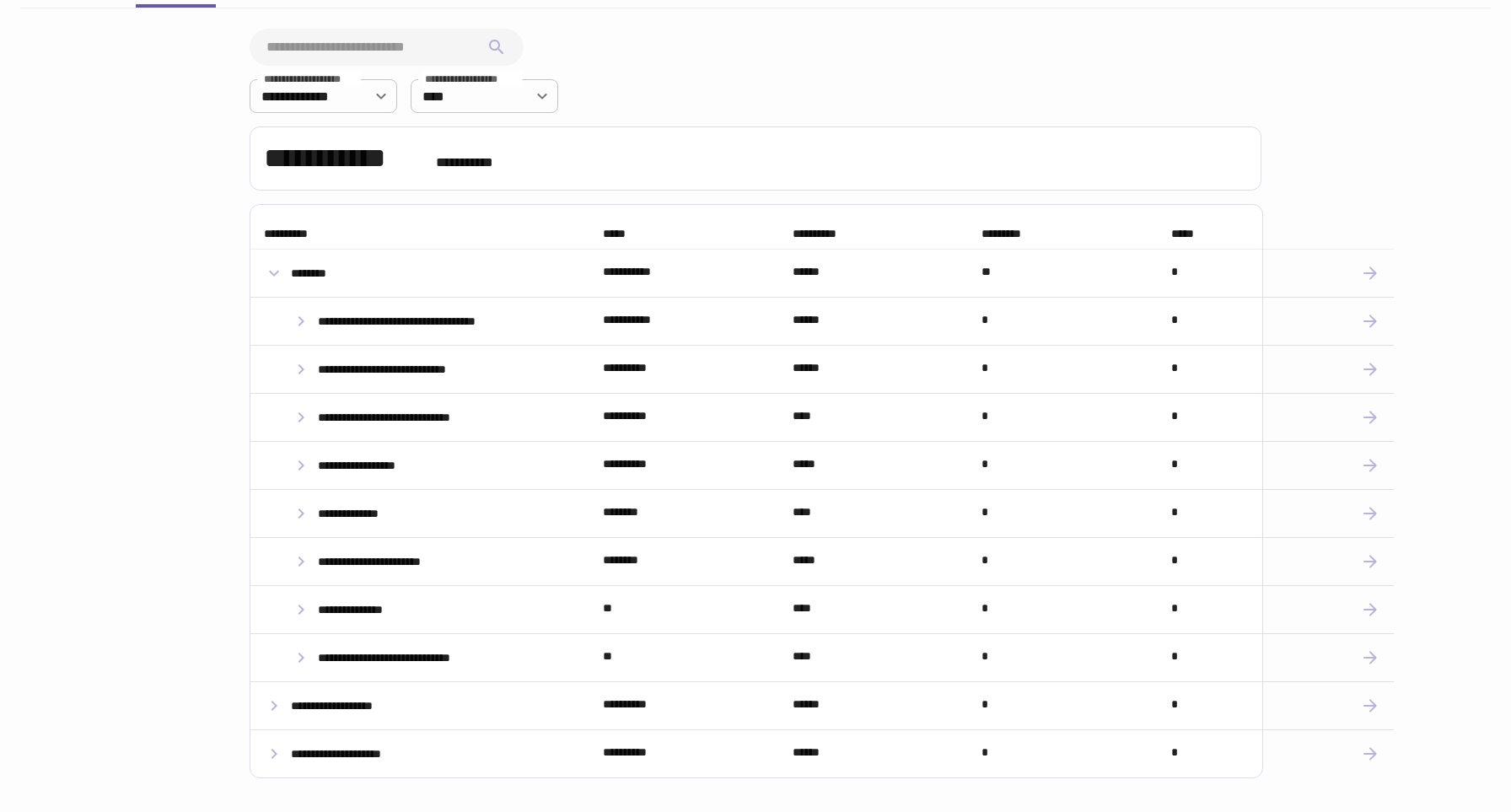 click 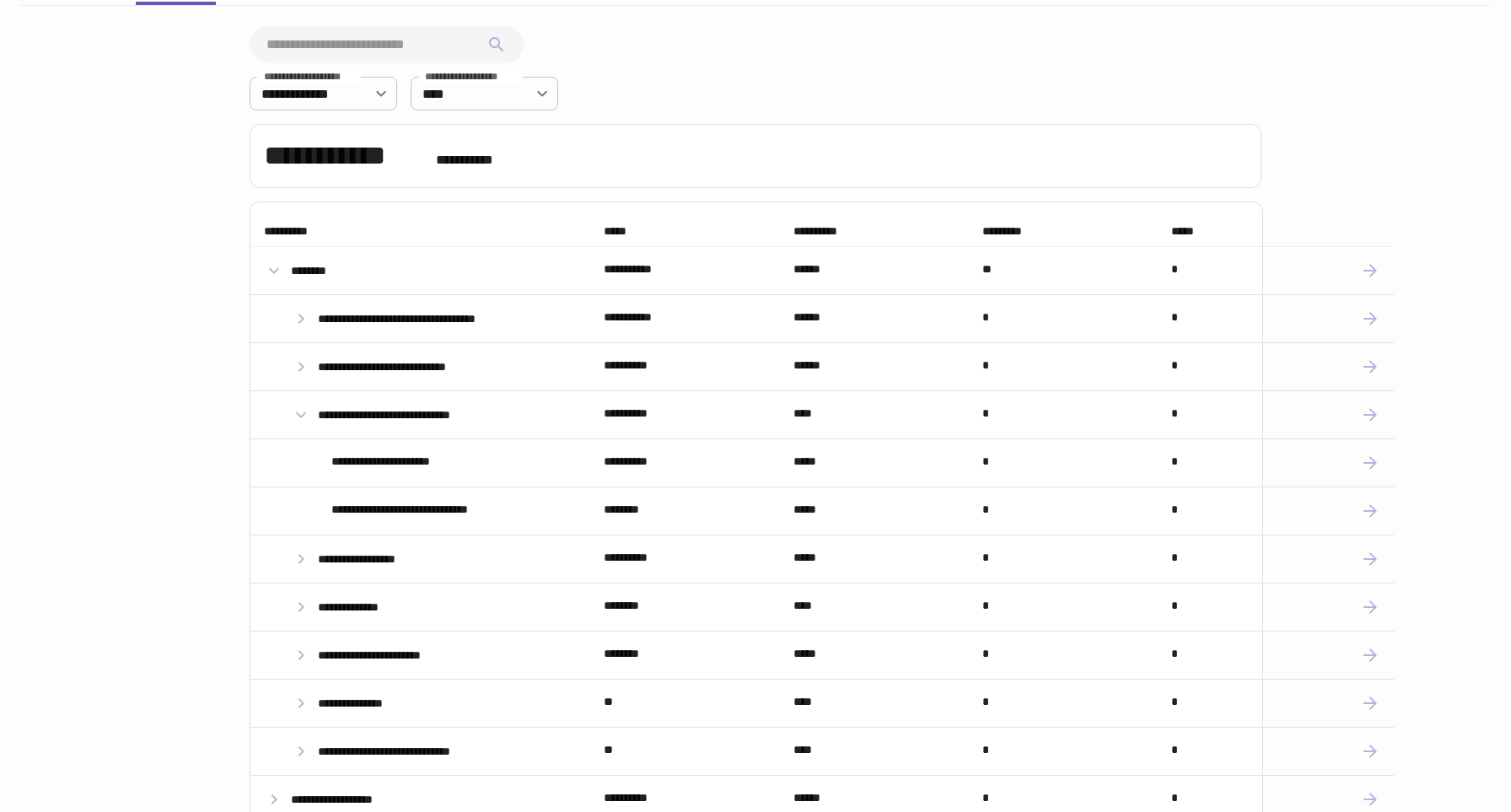 click 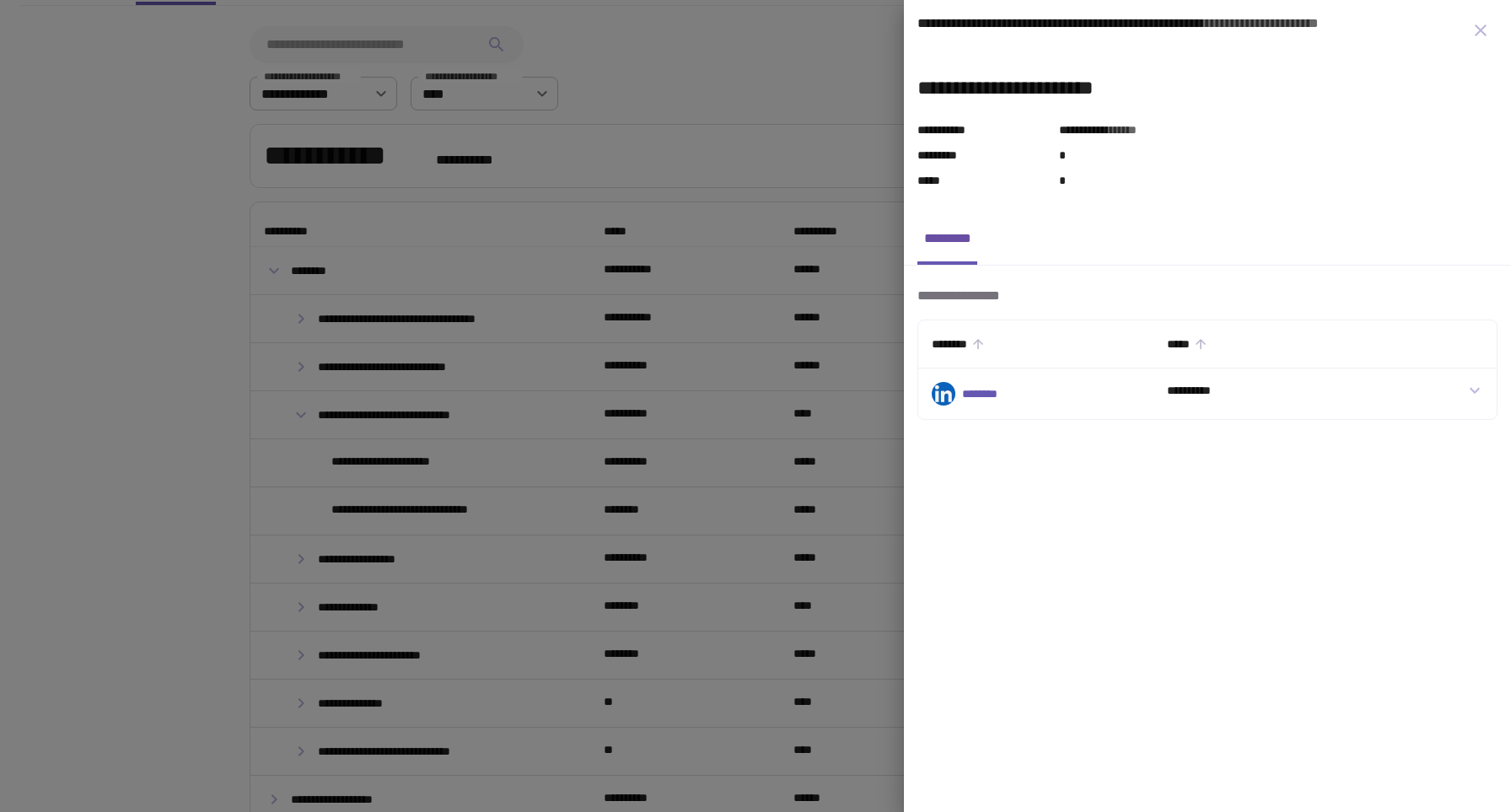 click 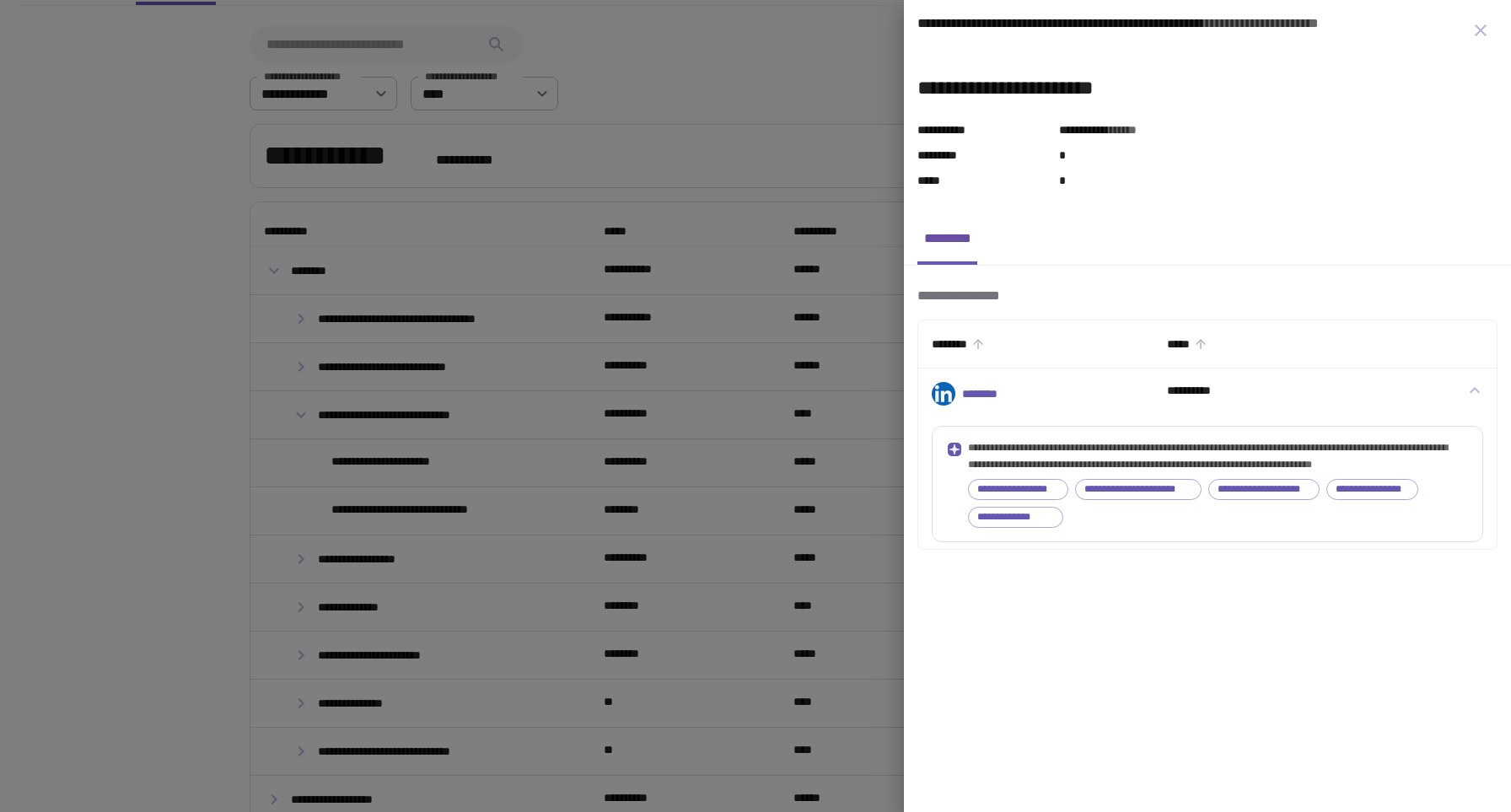 click at bounding box center [756, 406] 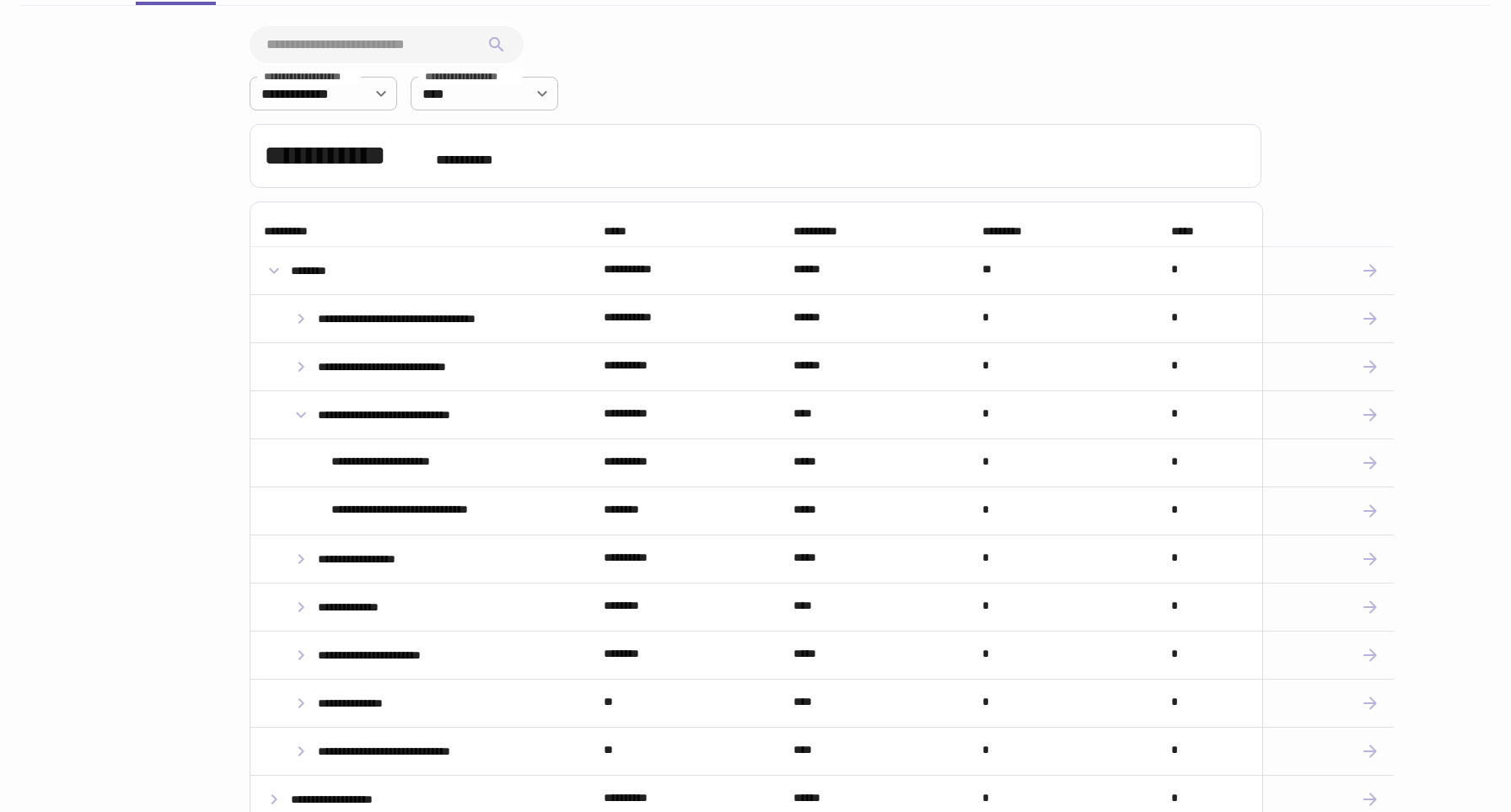scroll, scrollTop: 121, scrollLeft: 0, axis: vertical 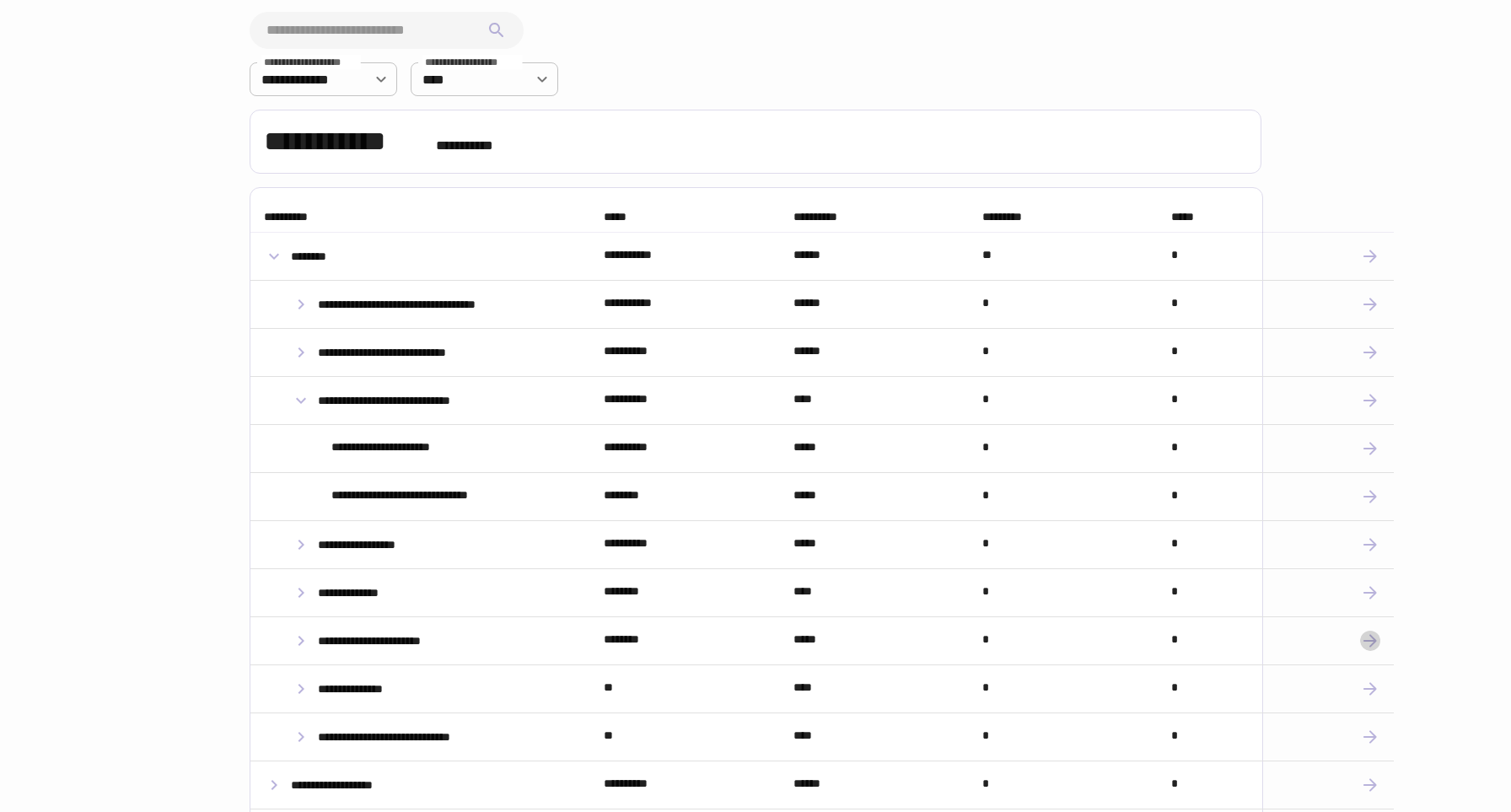 click 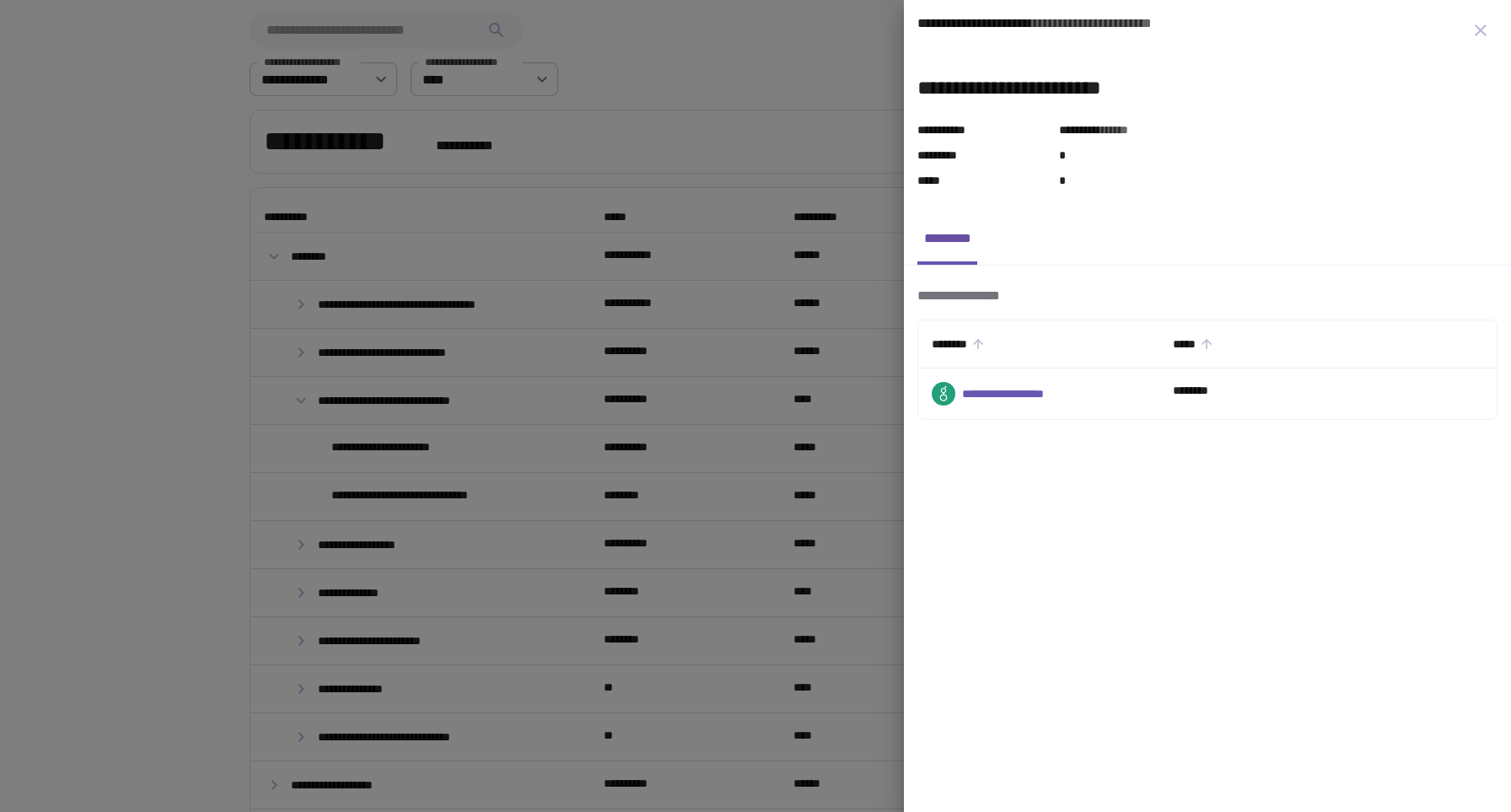 type 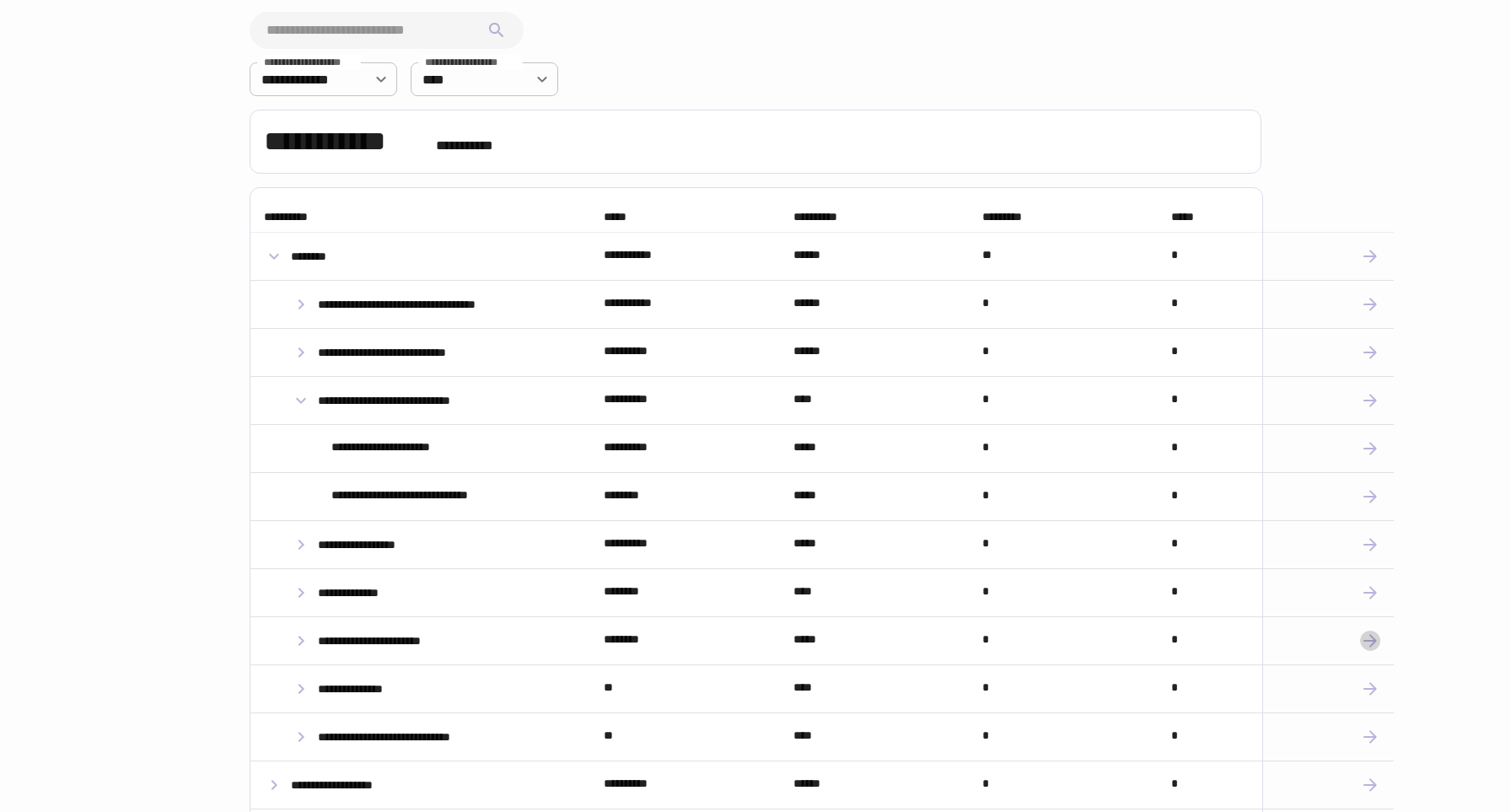 click at bounding box center [376, 30] 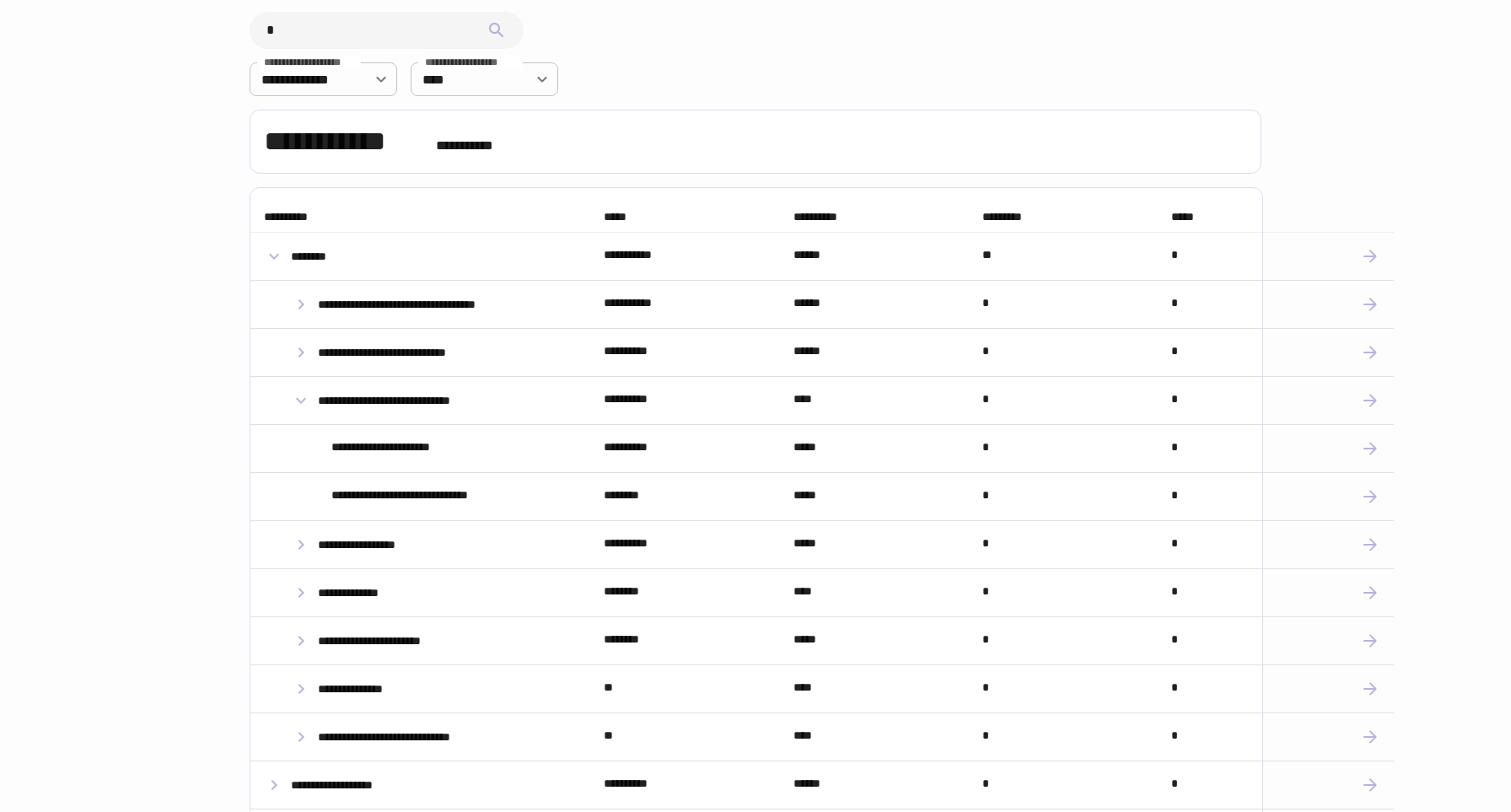 scroll, scrollTop: 0, scrollLeft: 0, axis: both 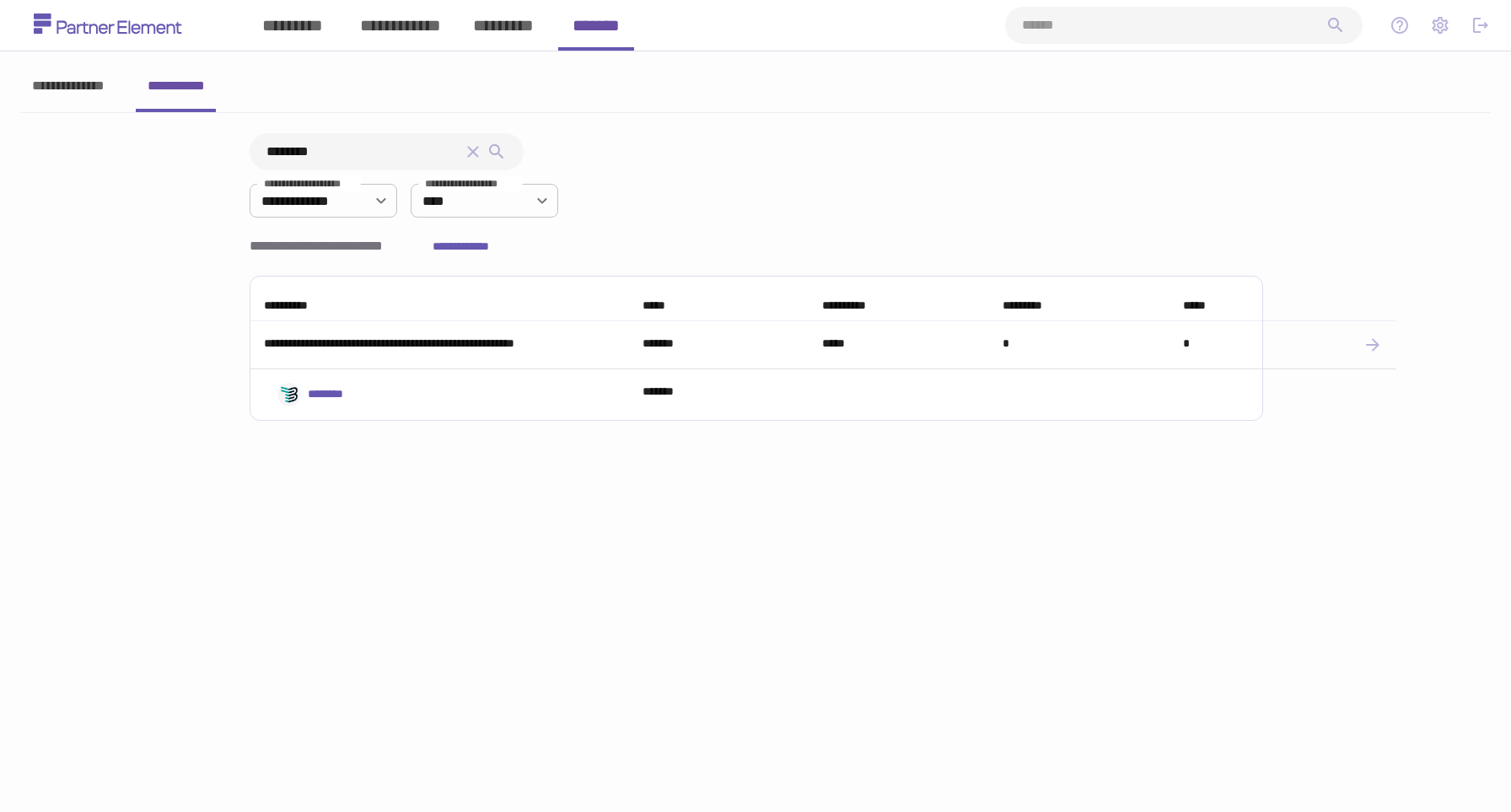 type on "********" 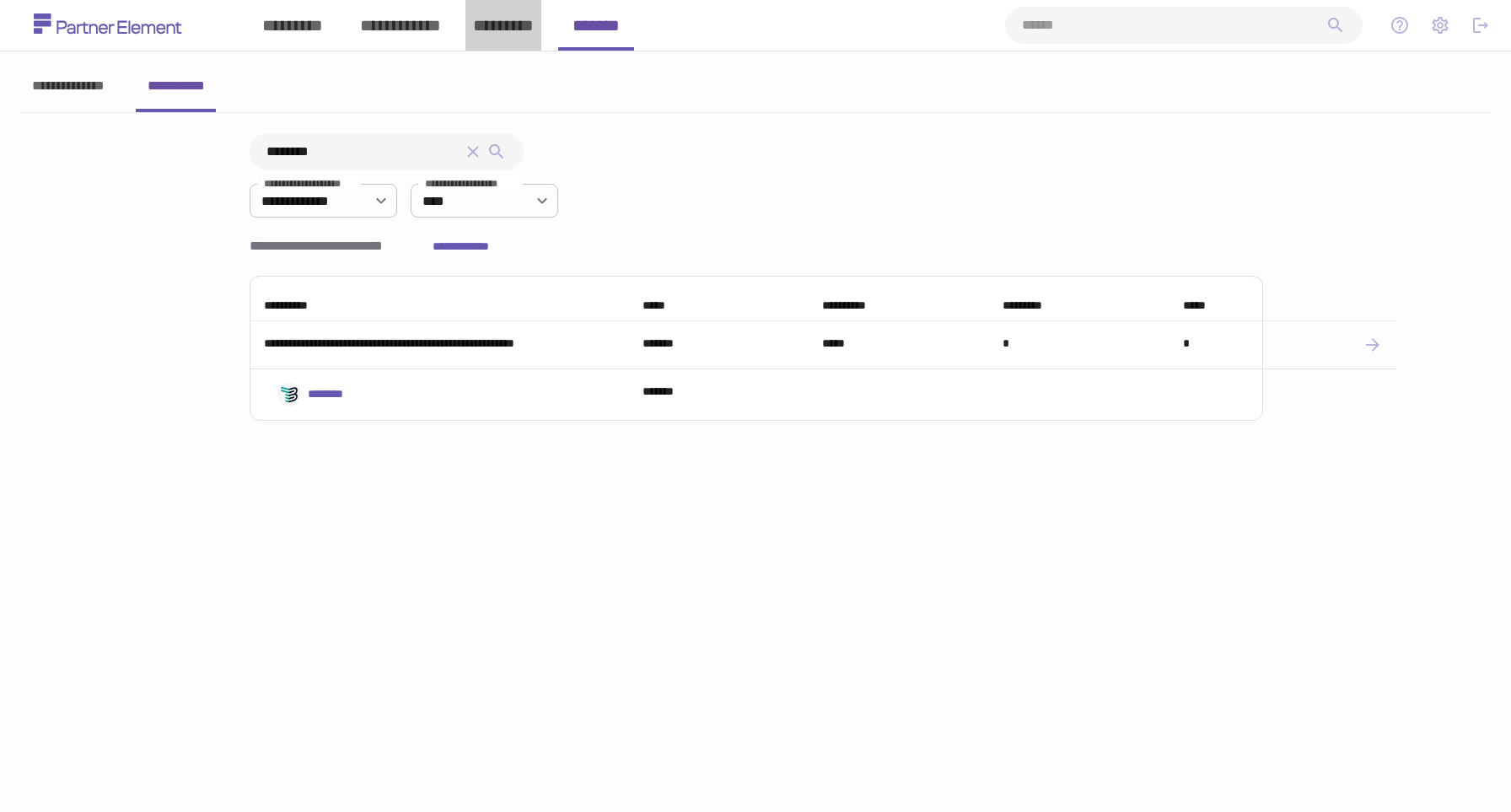 click on "*********" at bounding box center (503, 25) 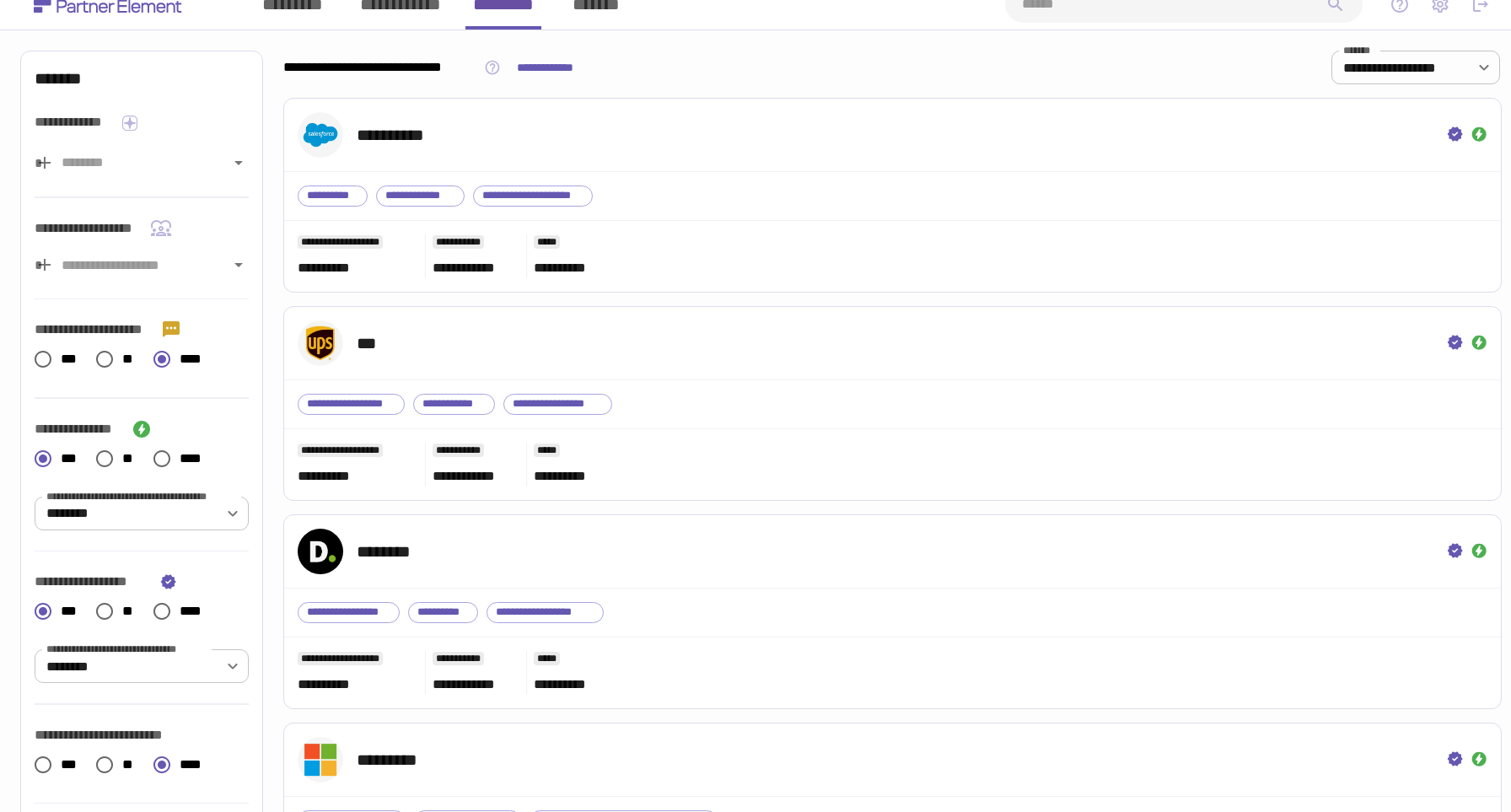 scroll, scrollTop: 22, scrollLeft: 0, axis: vertical 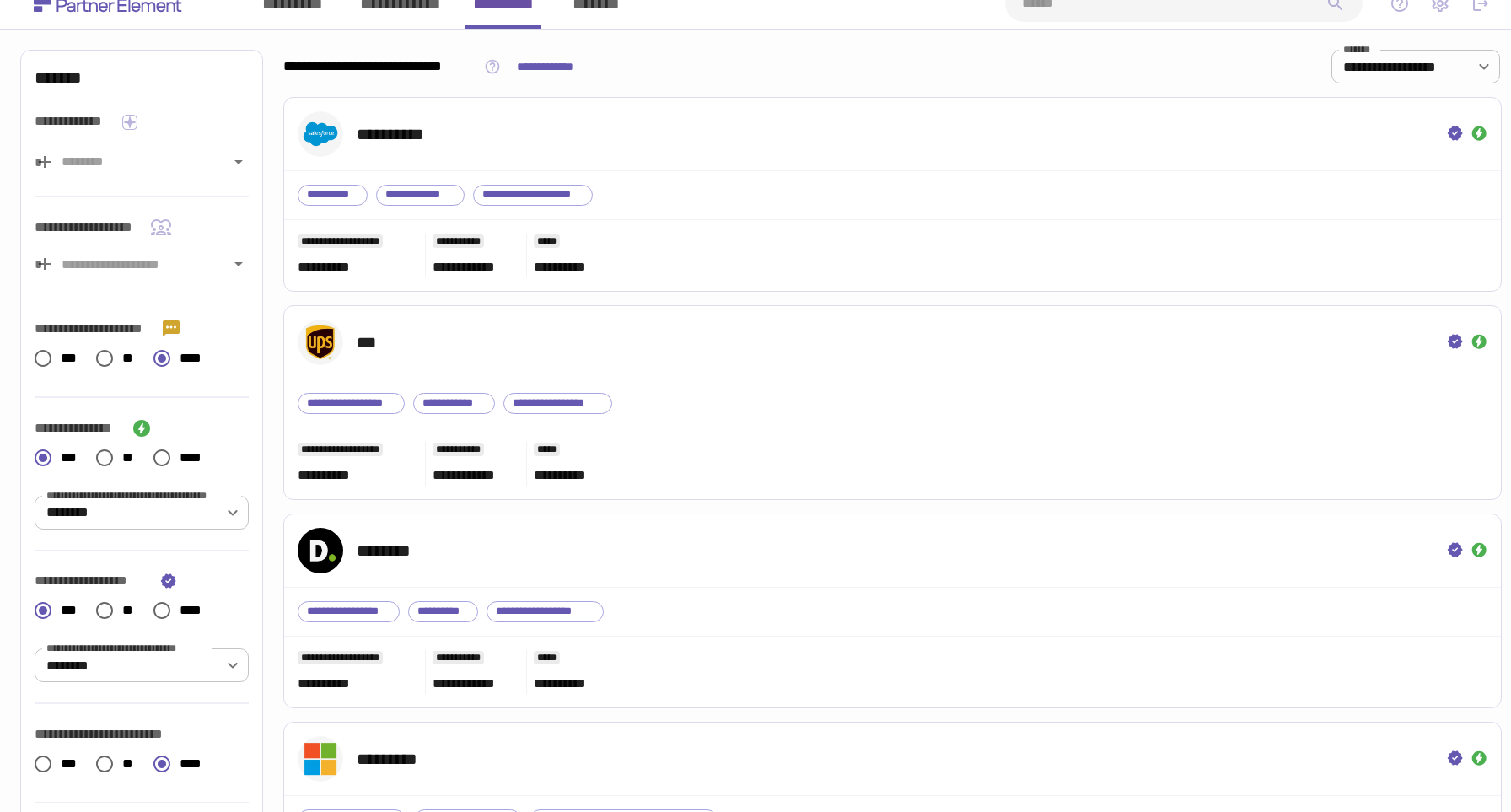 click on "**********" at bounding box center [756, 1807] 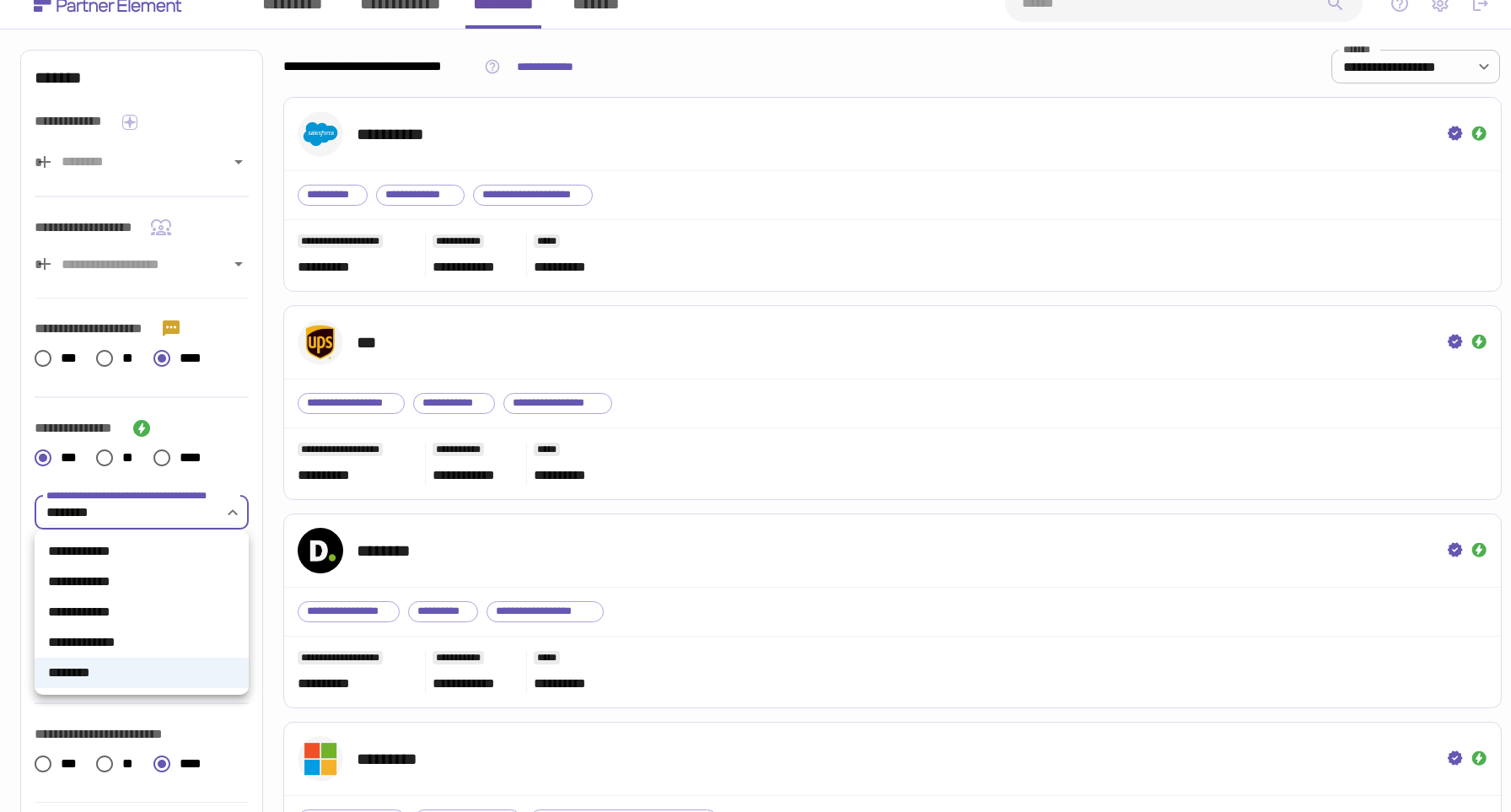 click on "**********" at bounding box center [142, 612] 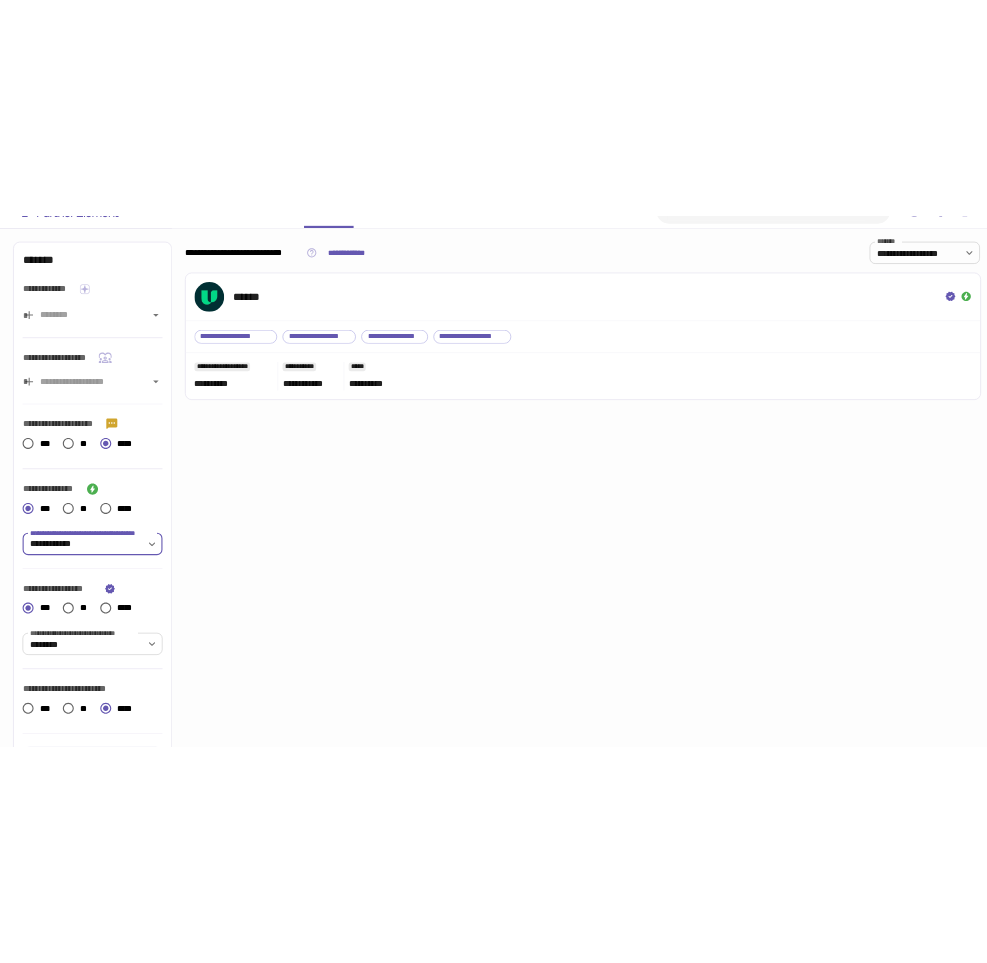 scroll, scrollTop: 0, scrollLeft: 0, axis: both 